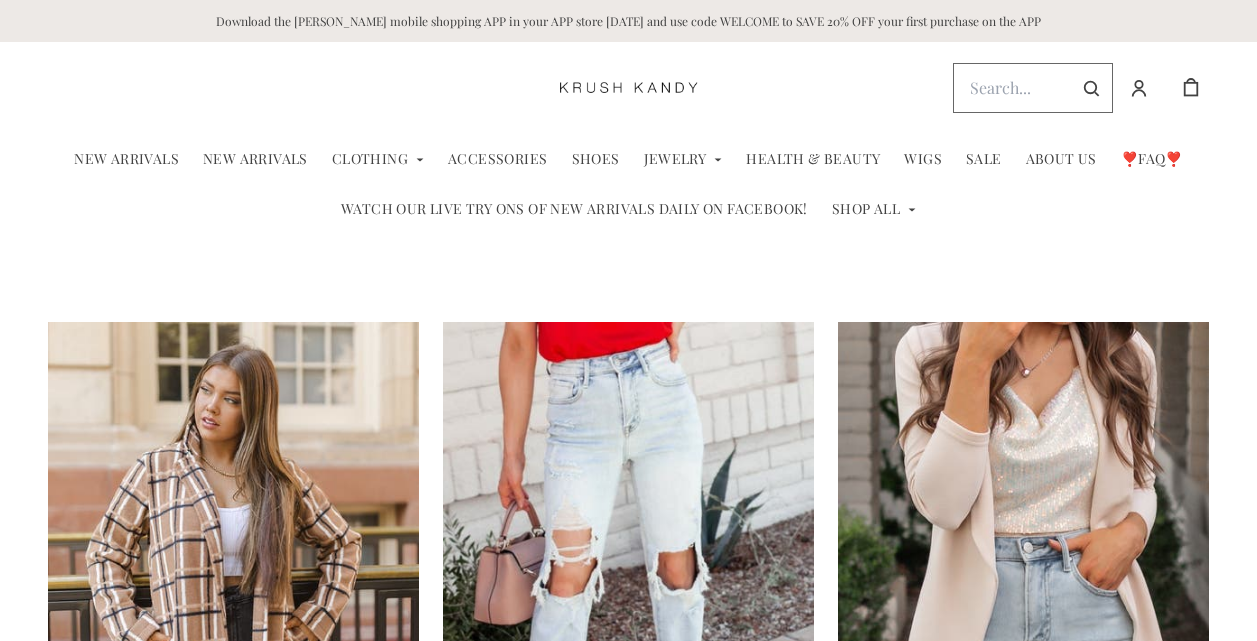 scroll, scrollTop: 0, scrollLeft: 0, axis: both 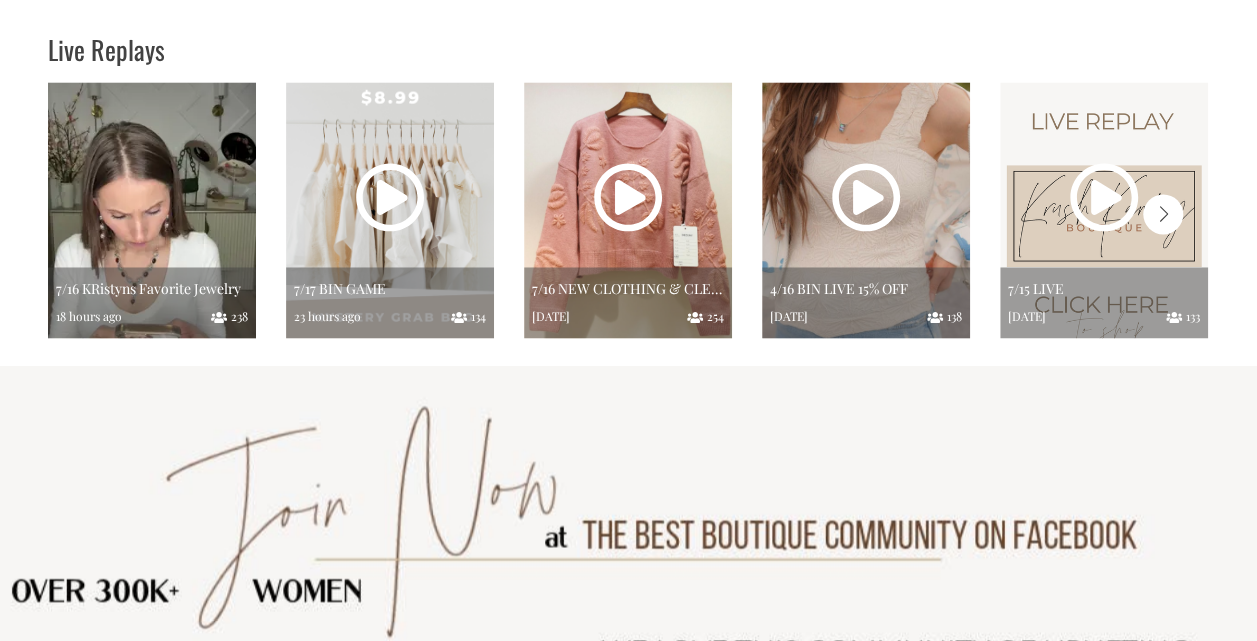 click at bounding box center [152, 210] 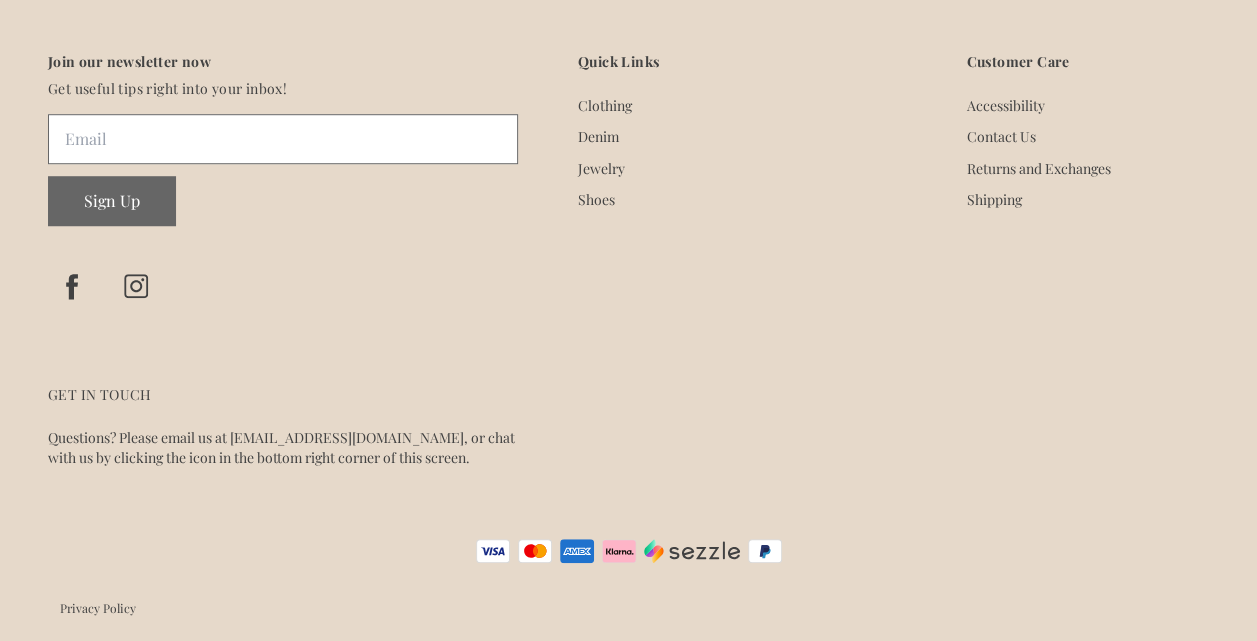 scroll, scrollTop: 0, scrollLeft: 0, axis: both 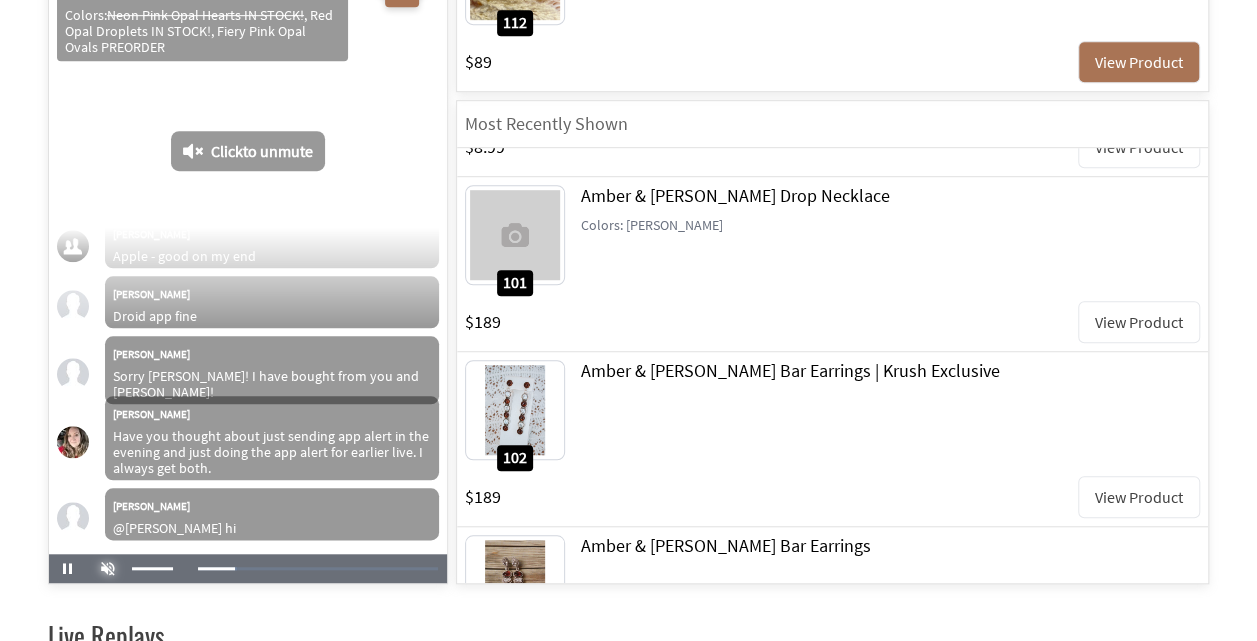 click at bounding box center [108, 569] 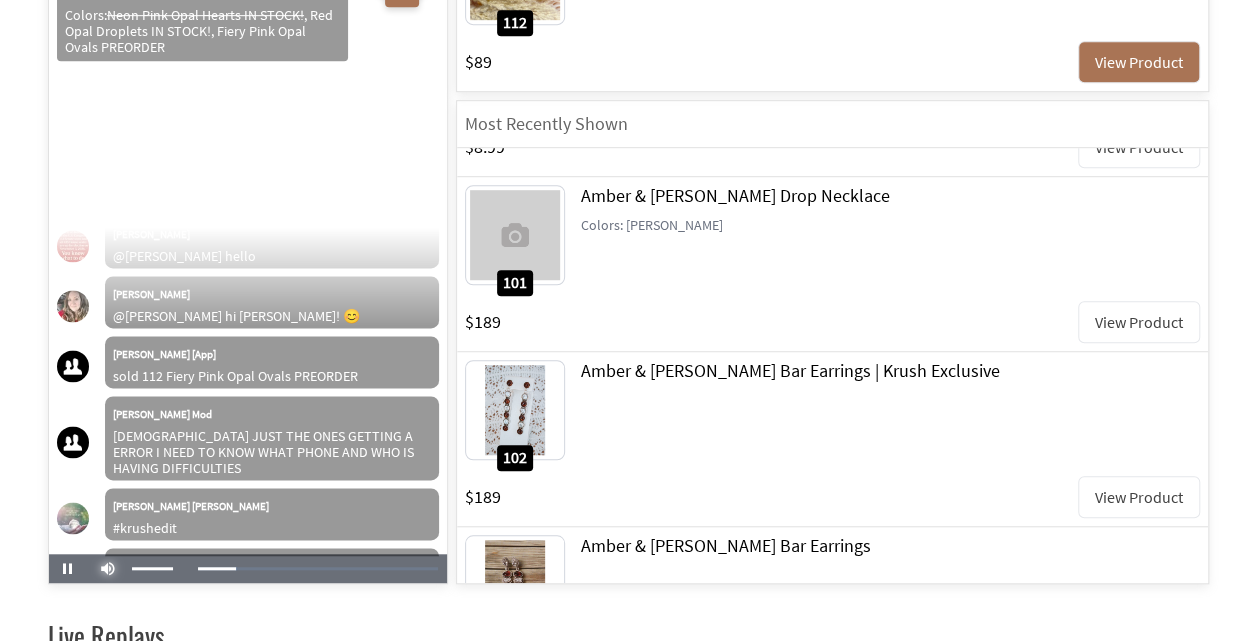 scroll, scrollTop: 12851, scrollLeft: 0, axis: vertical 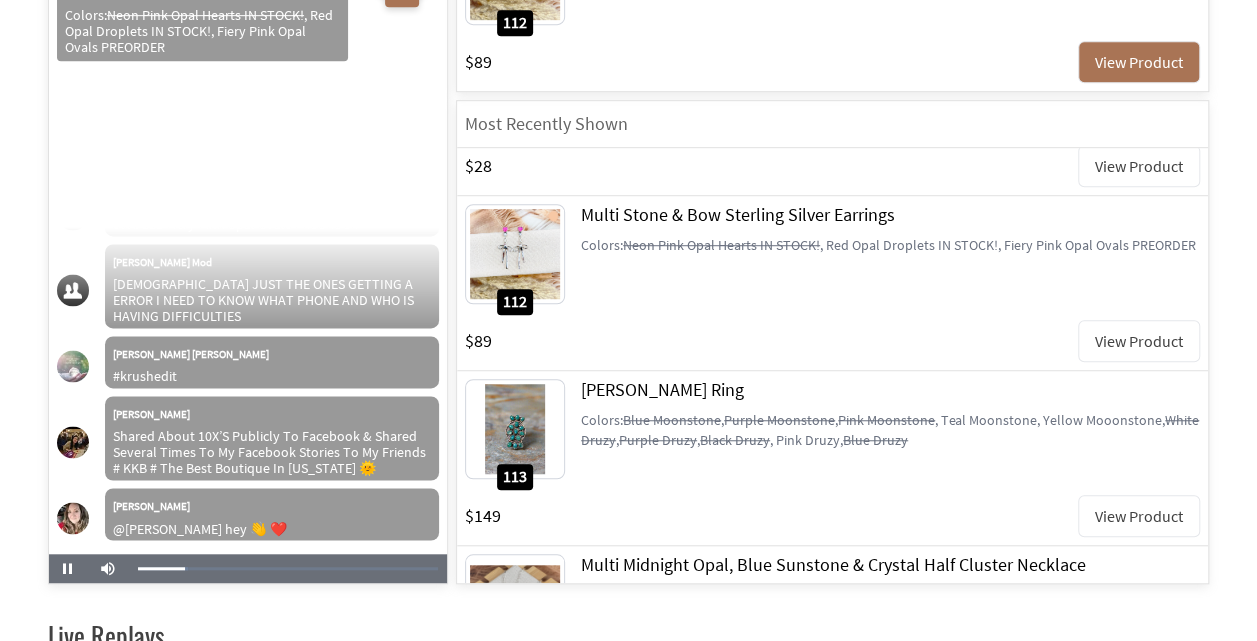 click on "View Product" at bounding box center [1139, 341] 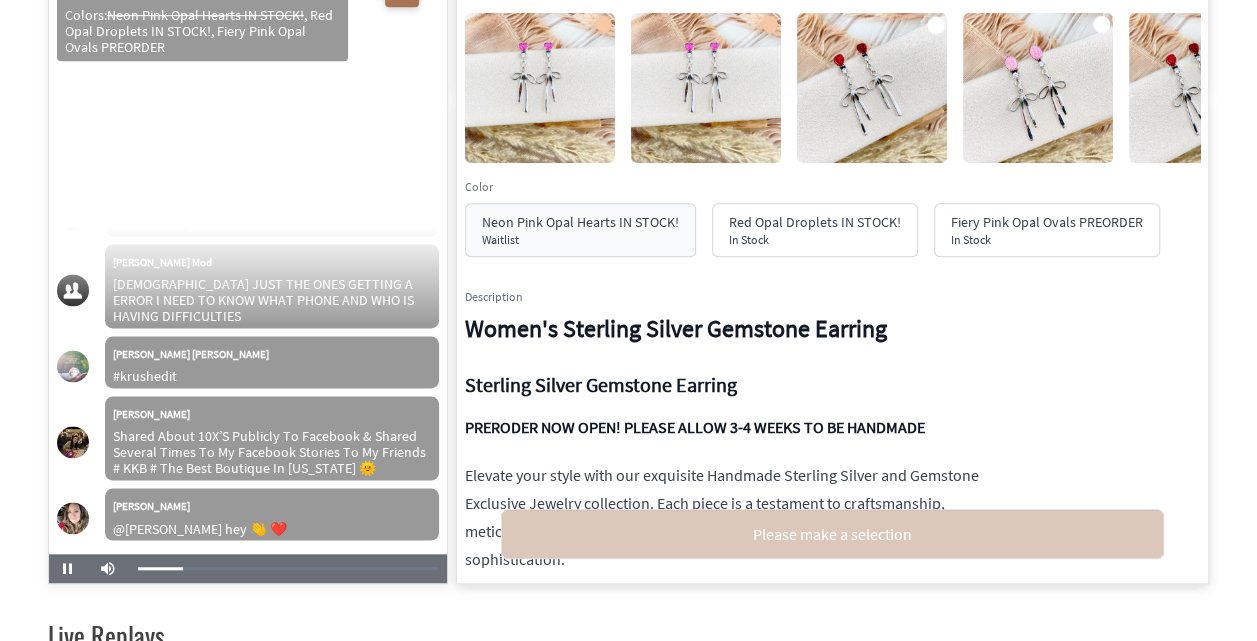 scroll, scrollTop: 12275, scrollLeft: 0, axis: vertical 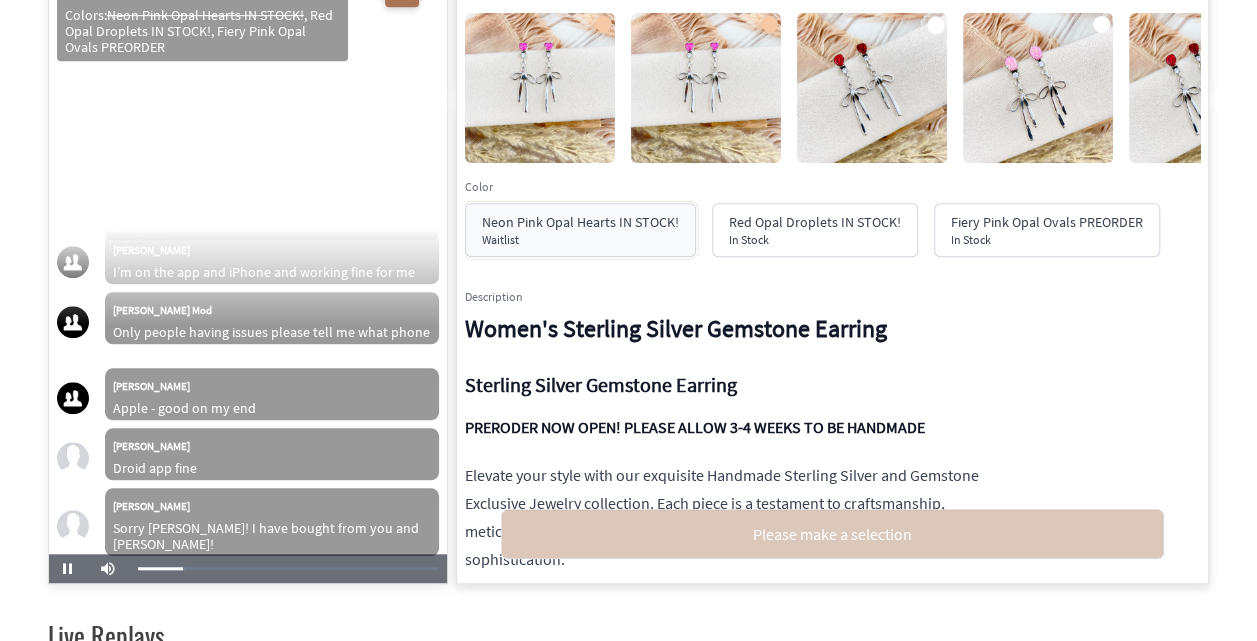 click on "Neon Pink Opal Hearts IN STOCK!" at bounding box center (580, 222) 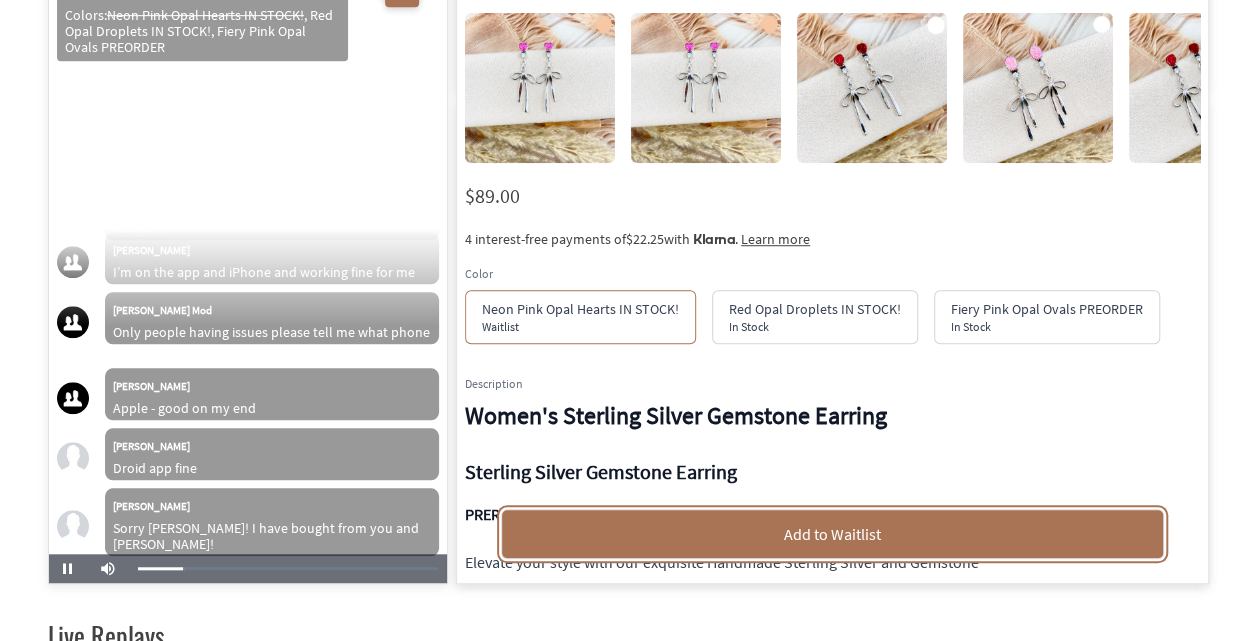 click on "Add to Waitlist" at bounding box center [832, 534] 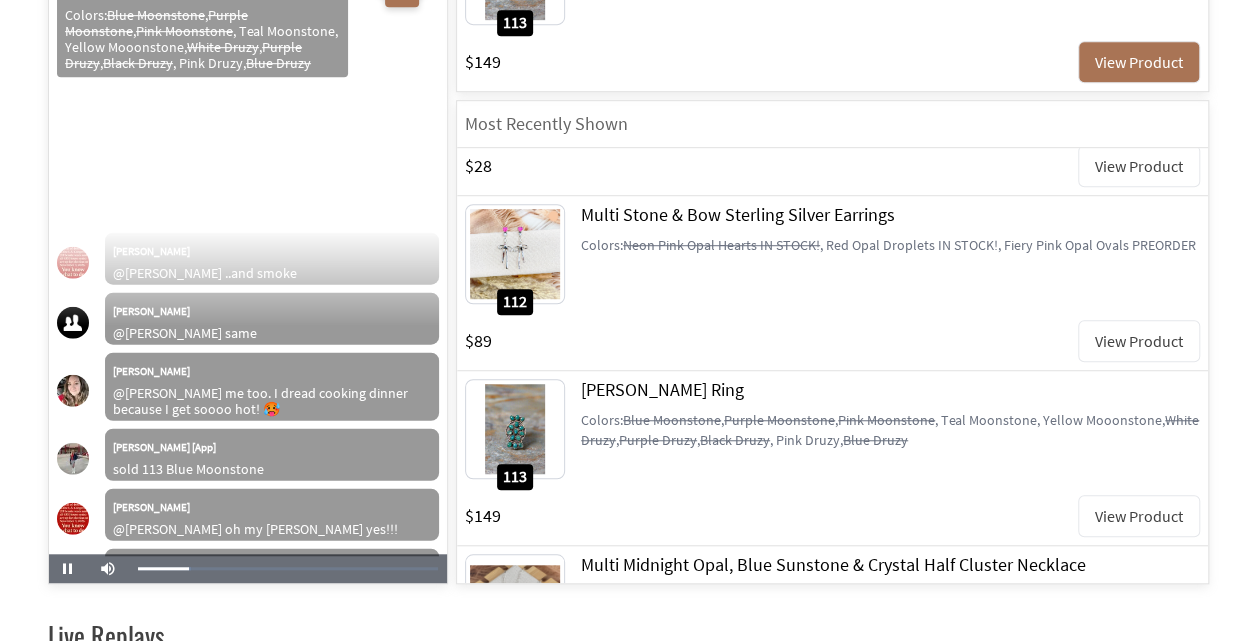 scroll, scrollTop: 13947, scrollLeft: 0, axis: vertical 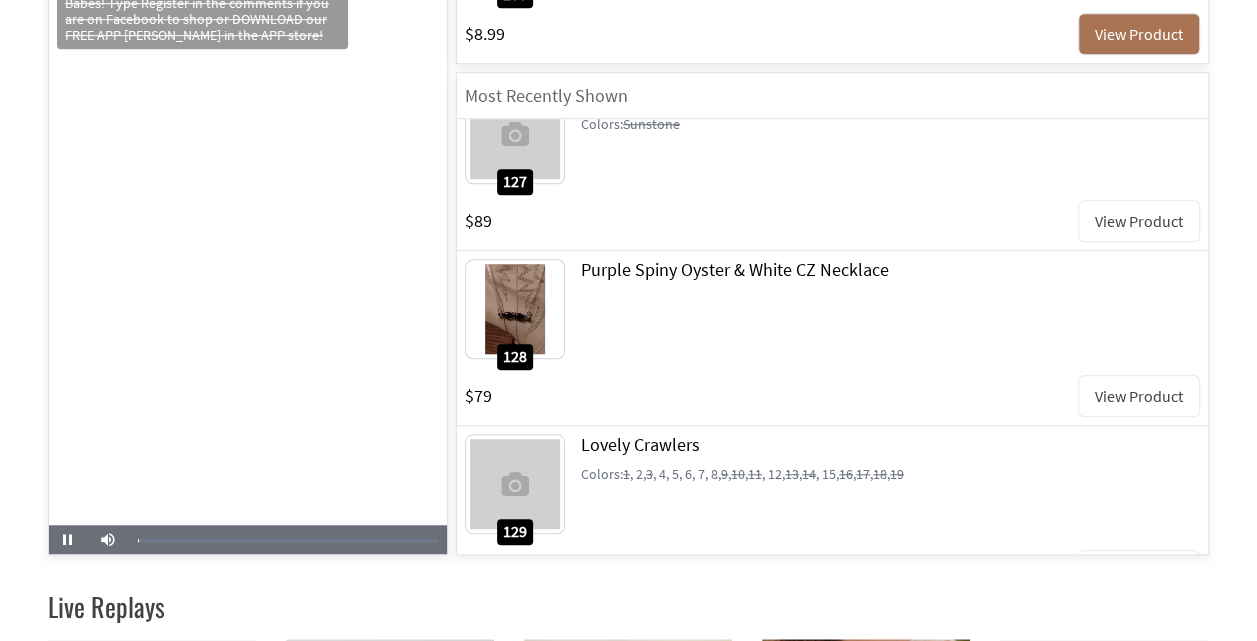 click on "View Product" at bounding box center (1139, 571) 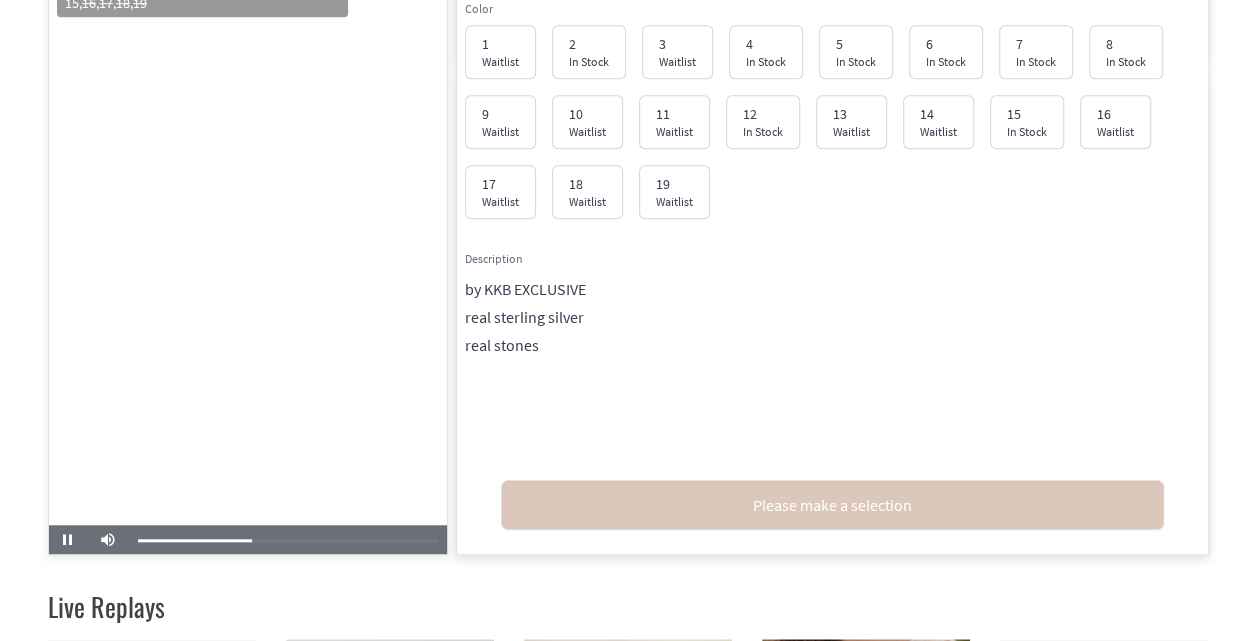 scroll, scrollTop: 25631, scrollLeft: 0, axis: vertical 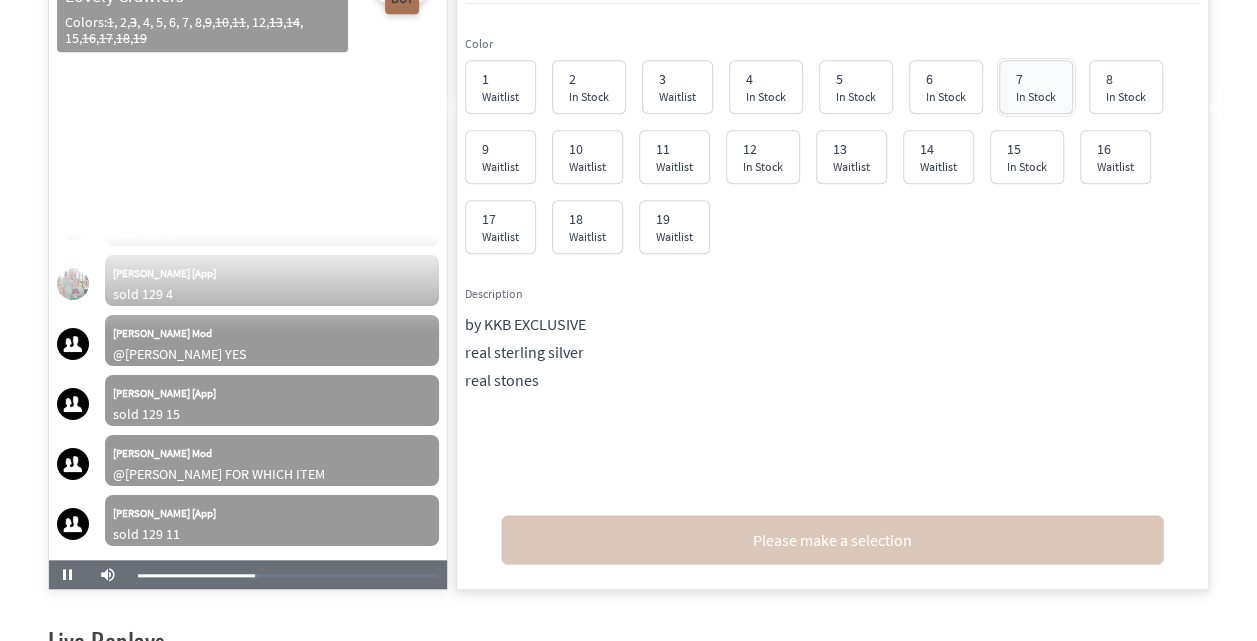 click on "In Stock" at bounding box center [1036, 96] 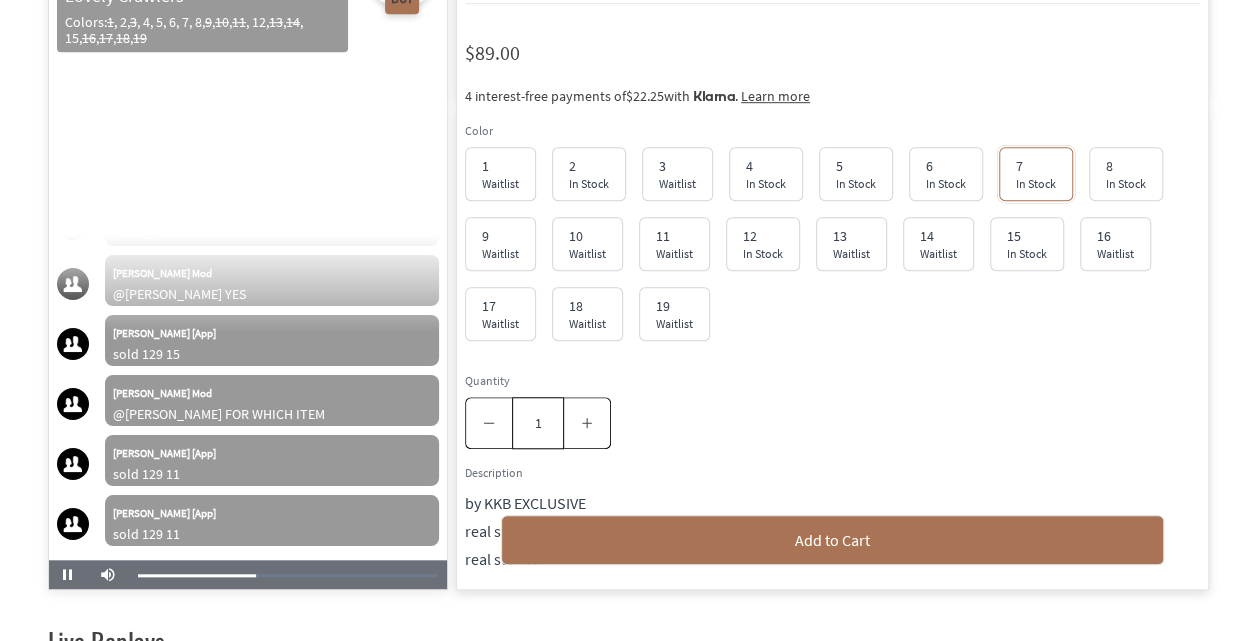 scroll, scrollTop: 26355, scrollLeft: 0, axis: vertical 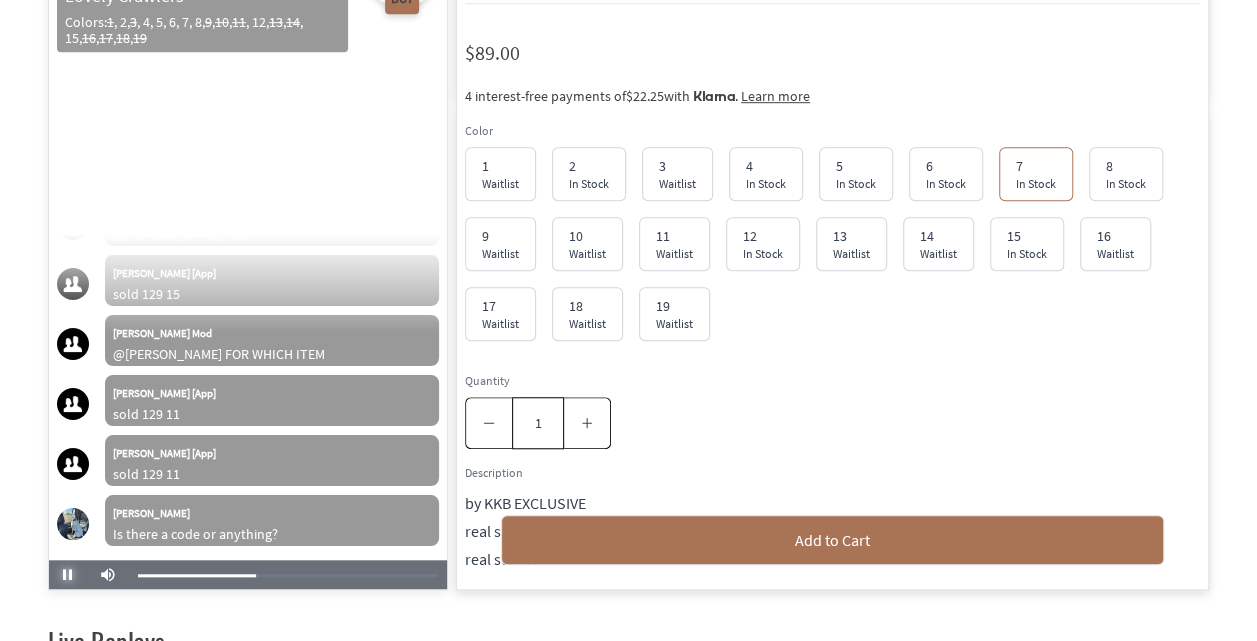 click at bounding box center (68, 575) 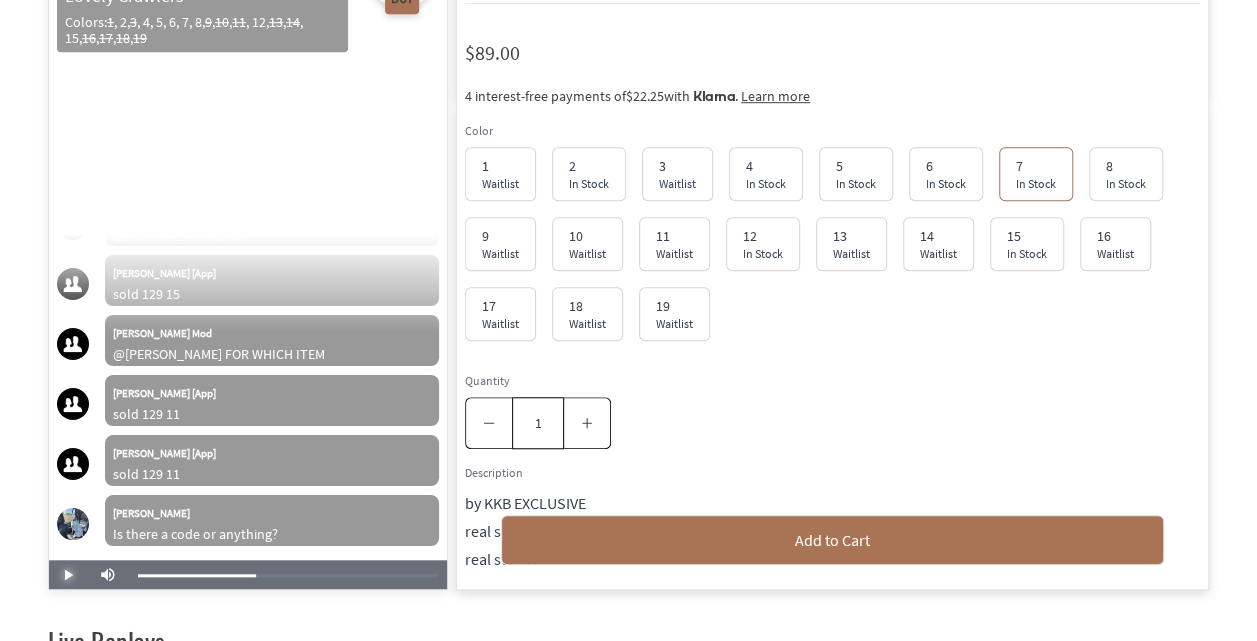 click at bounding box center (68, 575) 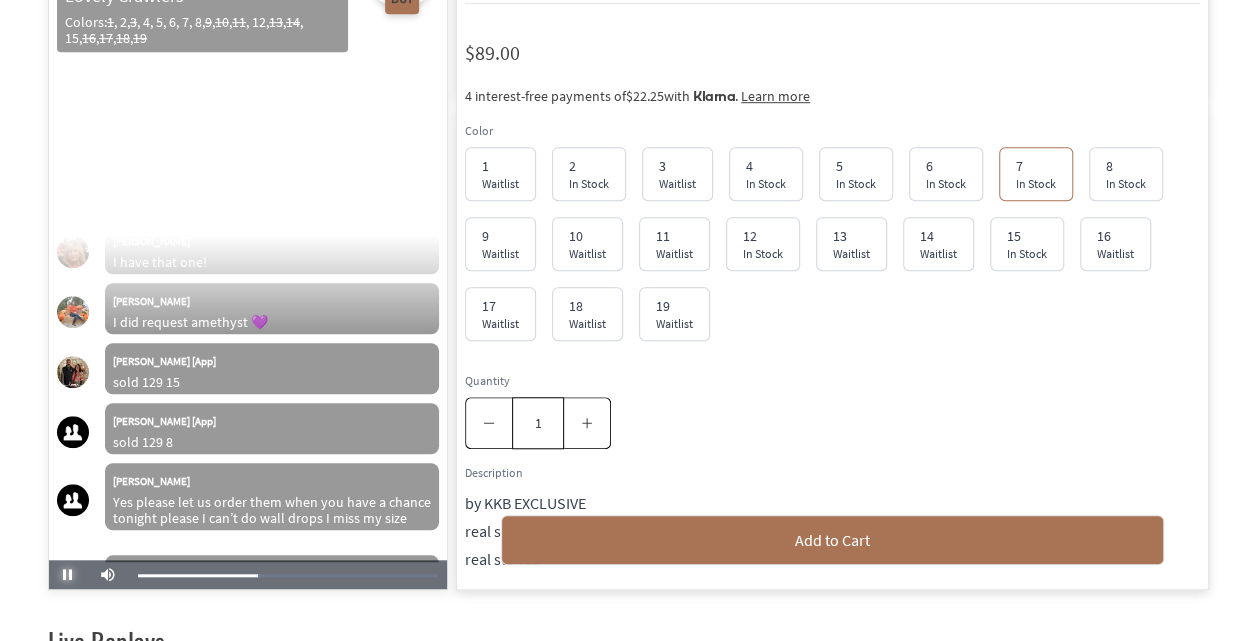 scroll, scrollTop: 27259, scrollLeft: 0, axis: vertical 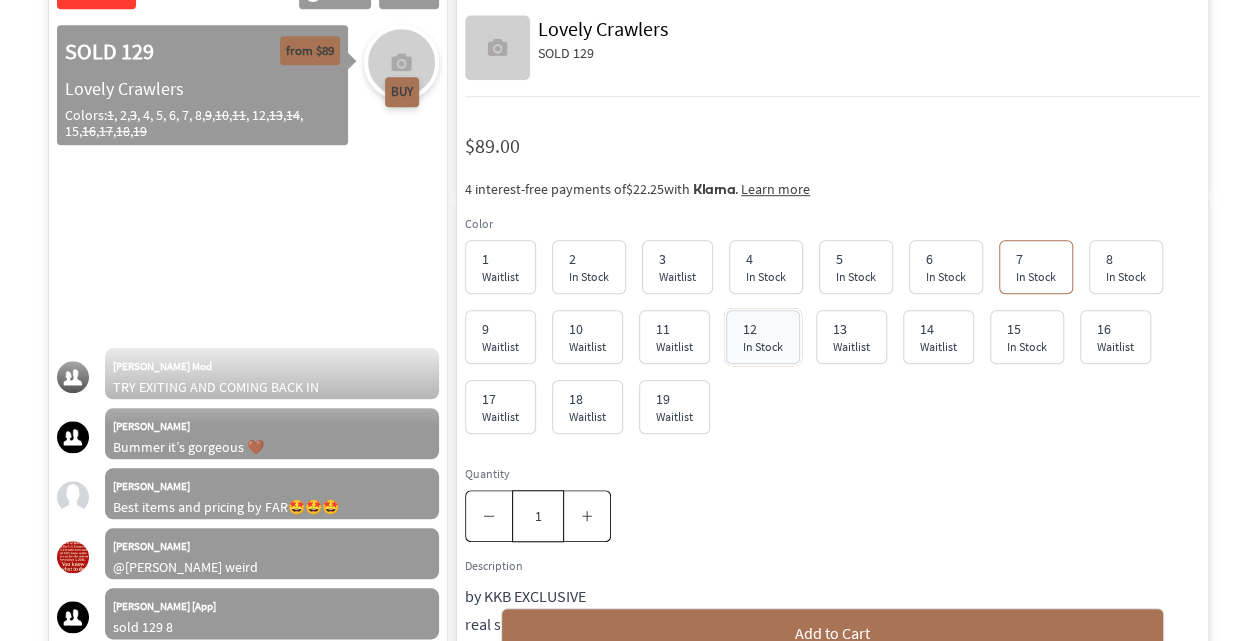 click on "12" at bounding box center (763, 329) 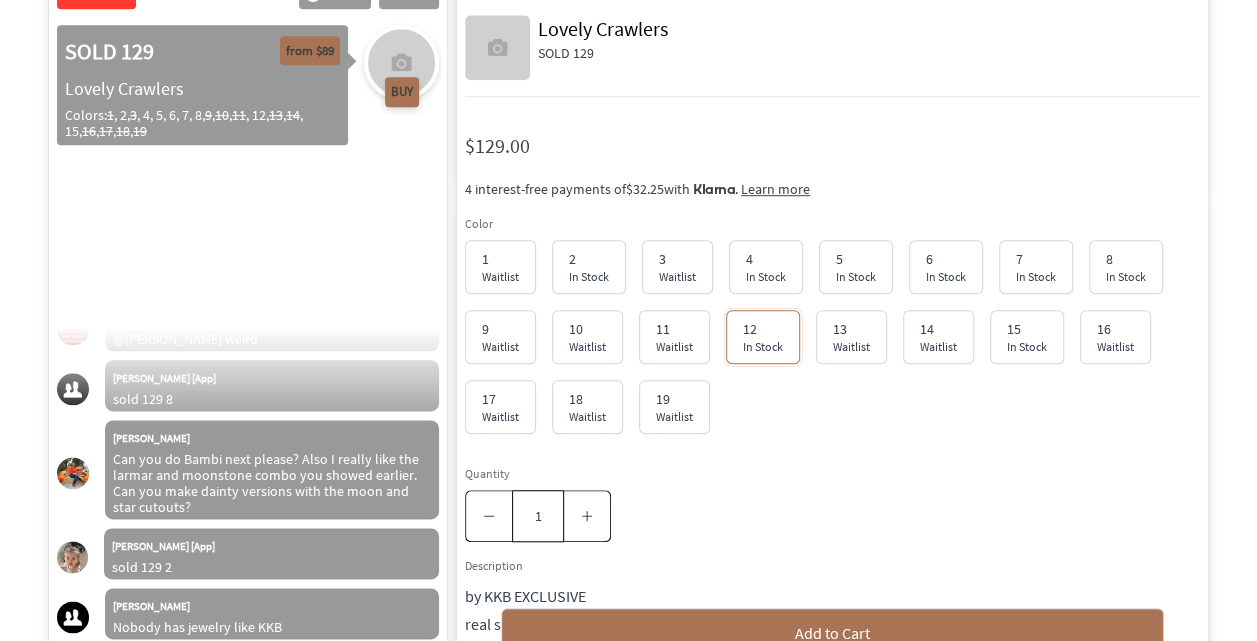 scroll, scrollTop: 27787, scrollLeft: 0, axis: vertical 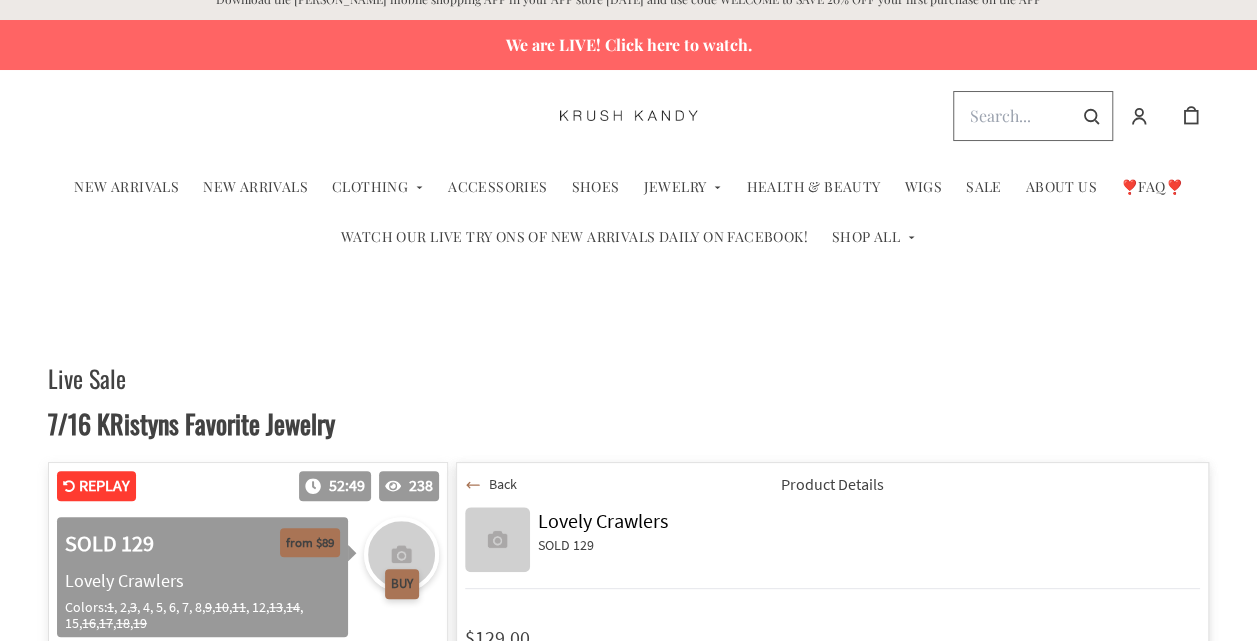 click on "We are LIVE! Click here to watch." at bounding box center (628, 45) 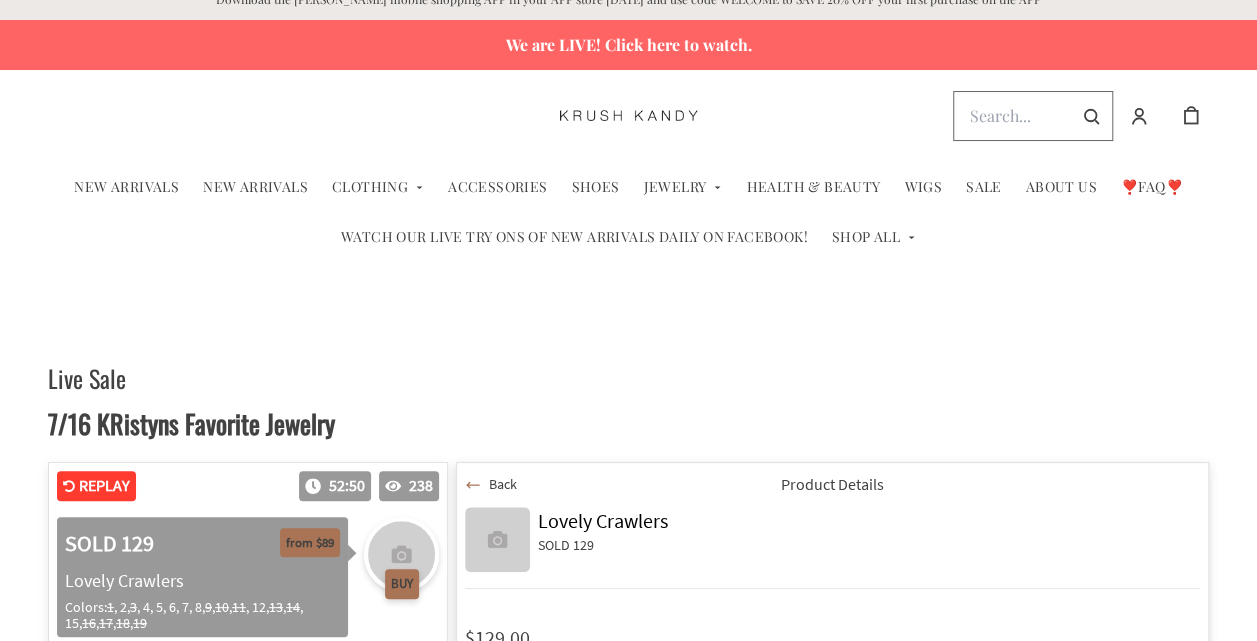 scroll, scrollTop: 0, scrollLeft: 0, axis: both 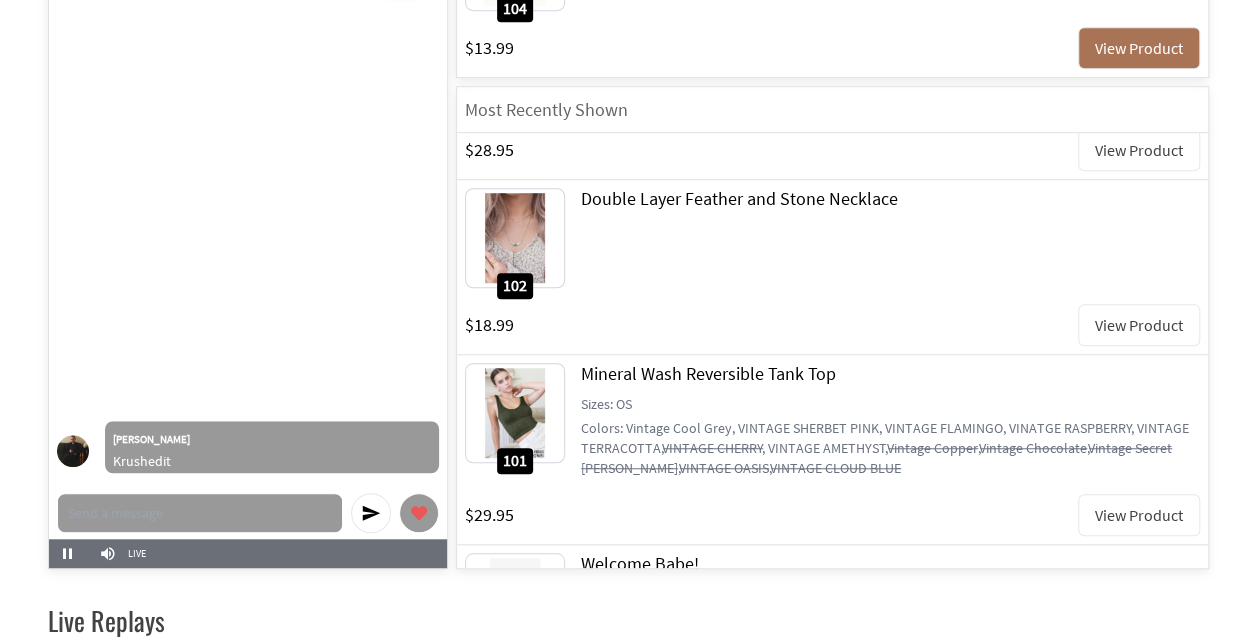 click on "View Product" at bounding box center (1139, 515) 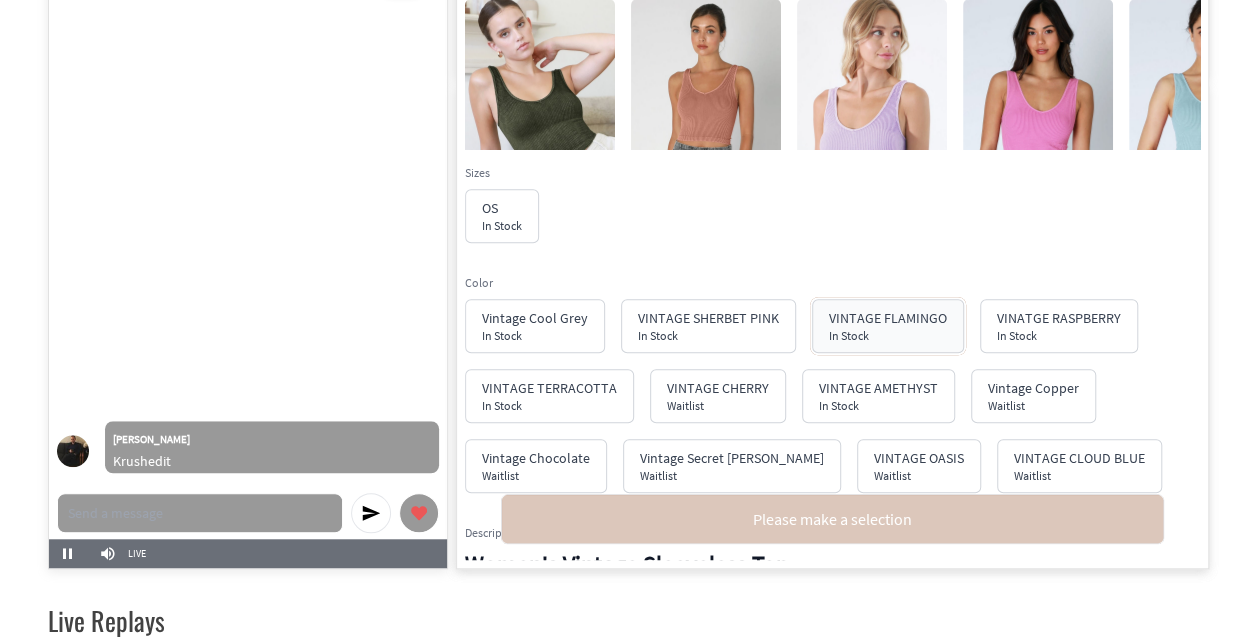 click on "VINTAGE FLAMINGO" at bounding box center (888, 318) 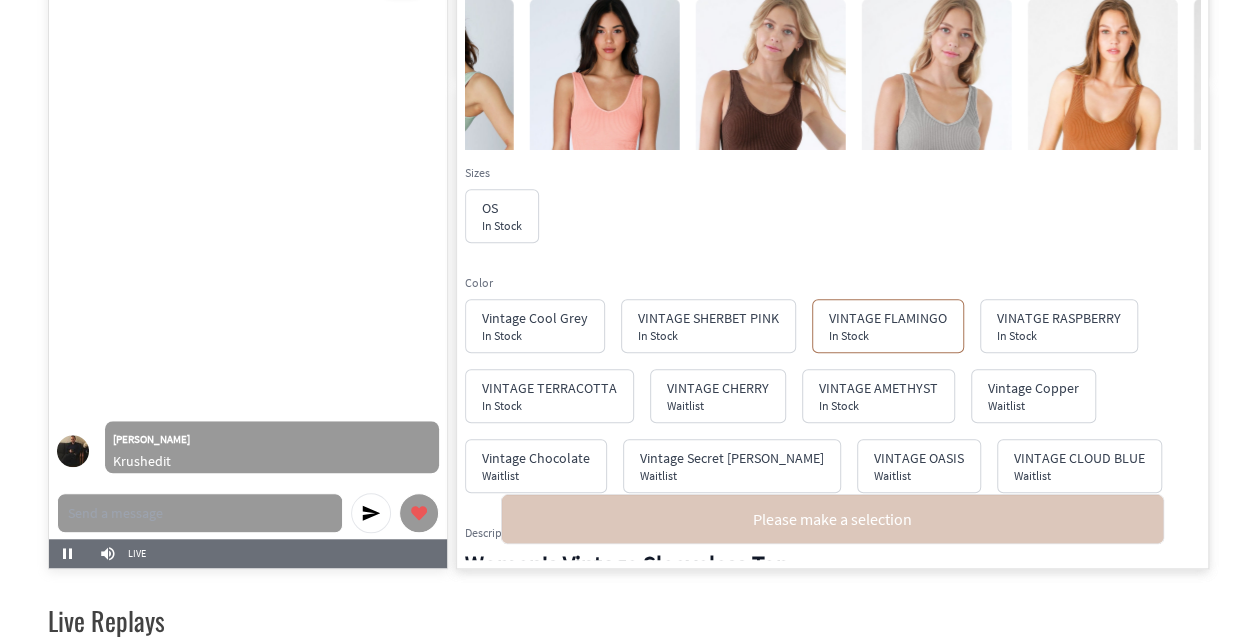 click on "Download the [PERSON_NAME] mobile shopping APP in your APP store [DATE] and use code WELCOME to SAVE 20% OFF your first purchase on the APP We are LIVE! Click here to watch. Search Account Cart NEW ARRIVALS New Arrivals Clothing Tops Bottoms Dresses Athleisure Outerwear Accessories Shoes Jewelry Gemstone + Sterling Jewelry Bracelets Earrings Necklaces Rings Health & Beauty Wigs SALE About Us ❣️FAQ❣️ WATCH OUR LIVE TRY ONS OF NEW ARRIVALS DAILY ON FACEBOOK! Shop All Jewelry Necklaces Rings Earrings Bracelets Charms & Pendants Body Jewelry Jewelry Sets Anklets Clothing Shirts & Tops Pants Skirts Dresses One-Pieces Outerwear Shorts Outfit Sets Traditional & Ceremonial Clothing Clothing Accessories Belts Hats Sunglasses Handbags, Wallets & Cases Handbags Shoes Personal Care Cosmetics Hair Care Computers Smart Glasses Health Care Fitness & Nutrition Close Your cart is empty Subtotal $0.00 Checkout   View cart Live Sale Video Player is loading. Play Video Pause Mute Current Time  0:30 / :" at bounding box center (628, -248) 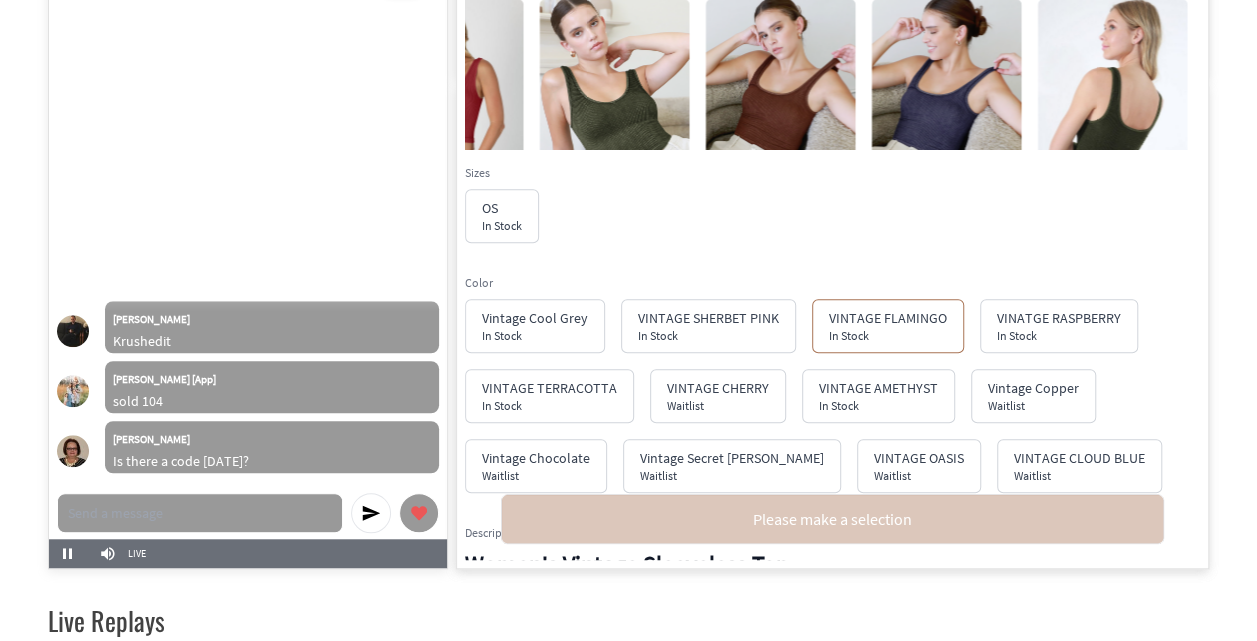 scroll, scrollTop: 0, scrollLeft: 0, axis: both 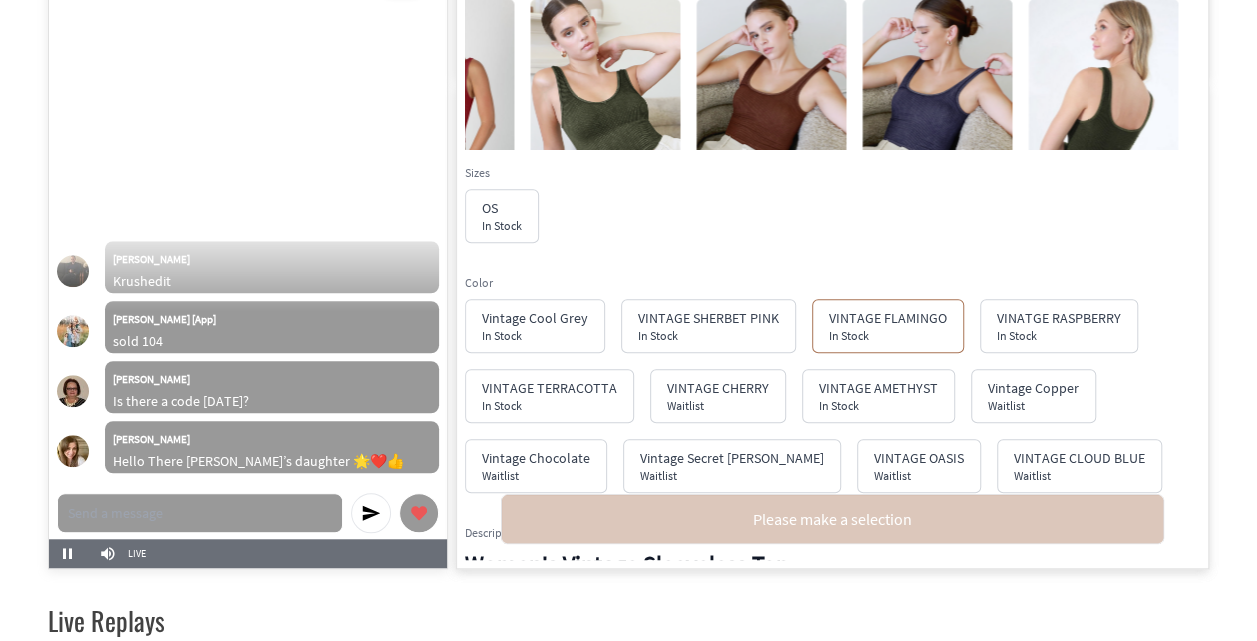 click on "Video Player is loading. Play Video Pause Mute Current Time  0:42 / Duration  -:-:- Loaded :  0.00% 0:00:42 Stream Type  LIVE Seek to live, currently behind live LIVE   1x Playback Rate Chapters Chapters Descriptions descriptions off , selected Captions captions settings , opens captions settings dialog captions off , selected Audio Track default , selected This is a modal window. Beginning of dialog window. Escape will cancel and close the window. Text Color White Black [PERSON_NAME] Blue Yellow Magenta Cyan Transparency Opaque Semi-Transparent Background Color Black White [PERSON_NAME] Blue Yellow Magenta Cyan Transparency Opaque Semi-Transparent Transparent Window Color Black White [PERSON_NAME] Blue Yellow Magenta Cyan Transparency Transparent Semi-Transparent Opaque Font Size 50% 75% 100% 125% 150% 175% 200% 300% 400% Text Edge Style None Raised Depressed Uniform Dropshadow Font Family Proportional Sans-Serif Monospace Sans-Serif Proportional Serif Monospace Serif Casual Script Small Caps Reset Done live 6:11 OS" at bounding box center (628, 212) 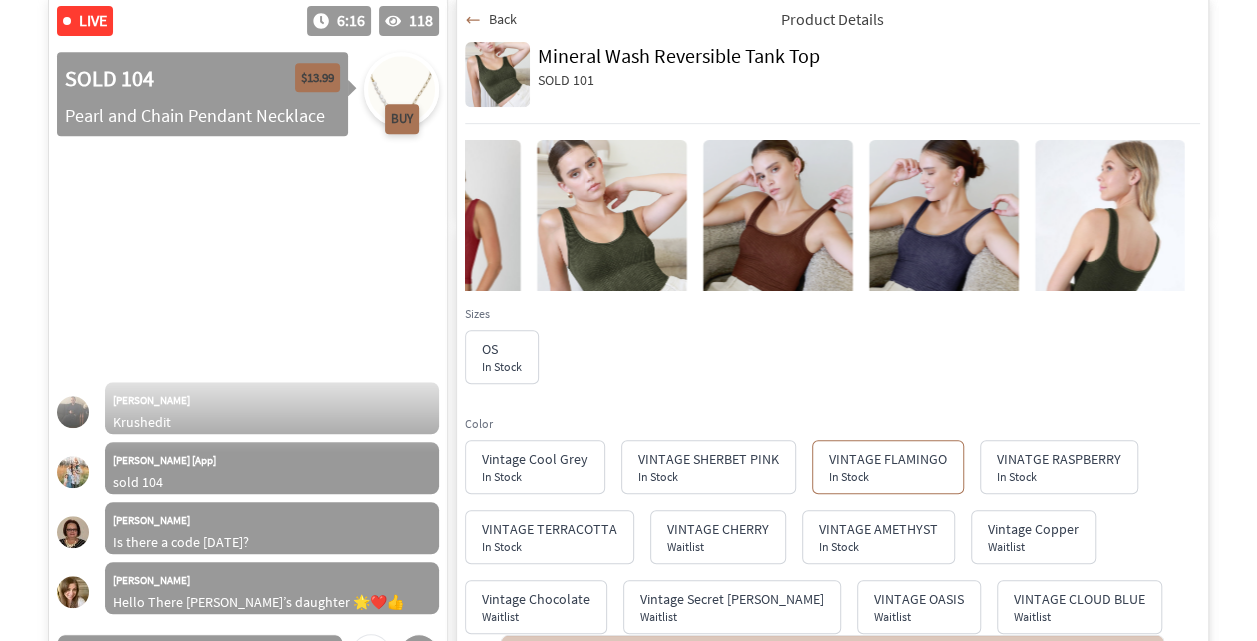 scroll, scrollTop: 434, scrollLeft: 0, axis: vertical 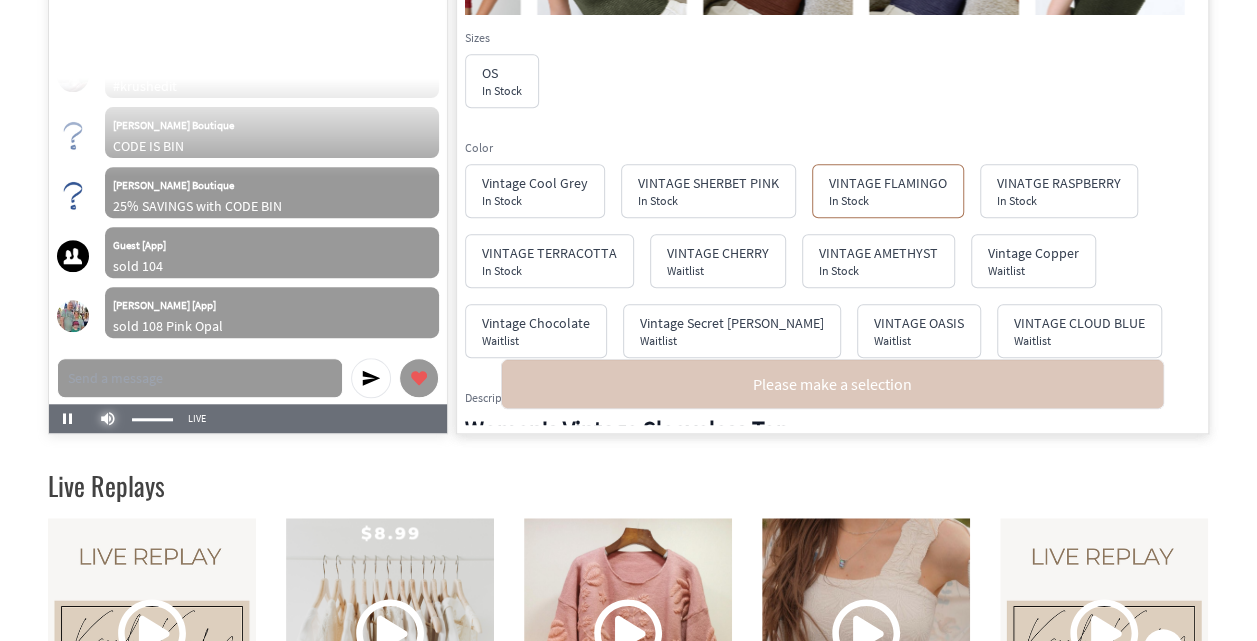 click at bounding box center [108, 419] 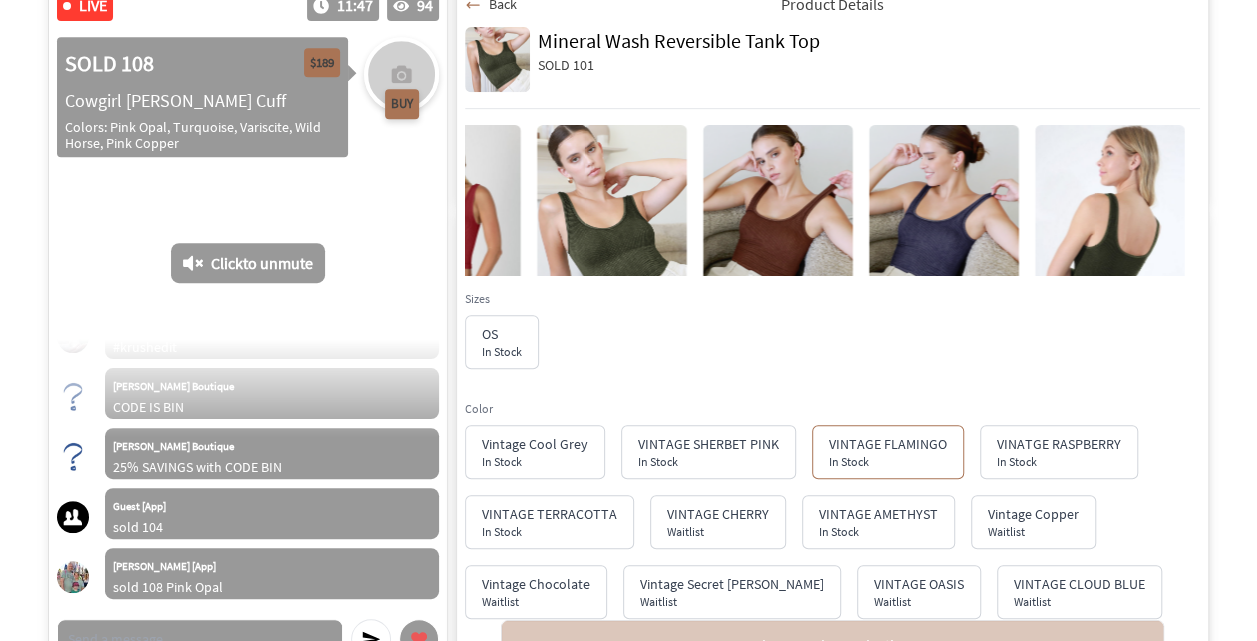 scroll, scrollTop: 439, scrollLeft: 0, axis: vertical 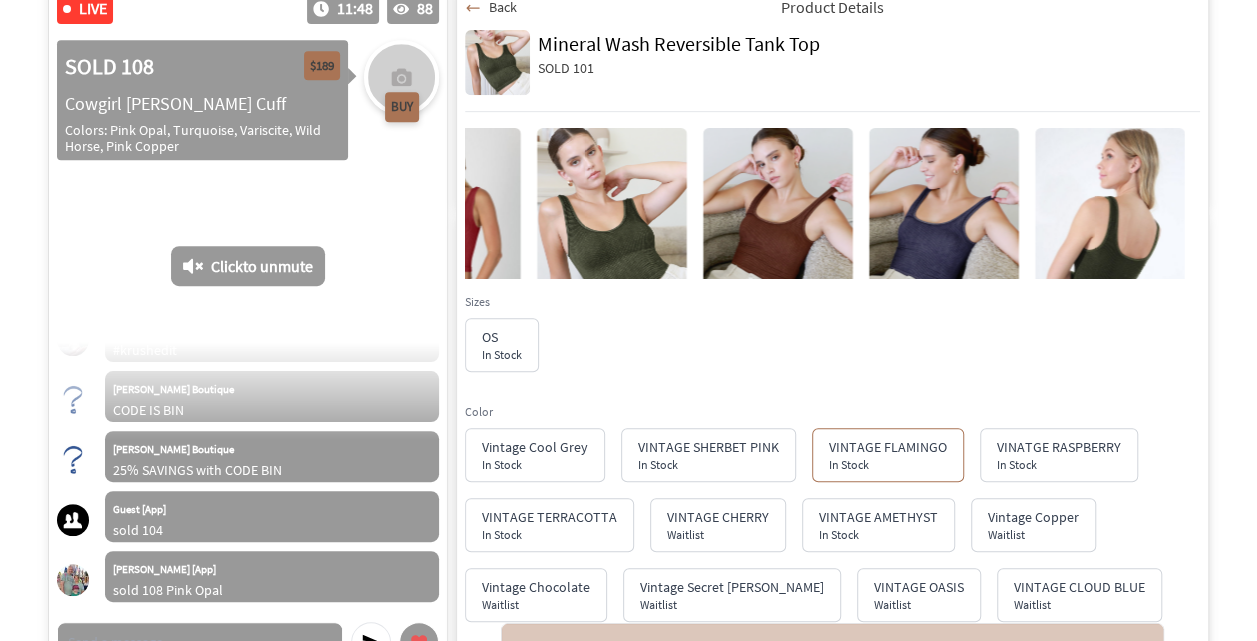 drag, startPoint x: 1252, startPoint y: 166, endPoint x: 1257, endPoint y: 112, distance: 54.230988 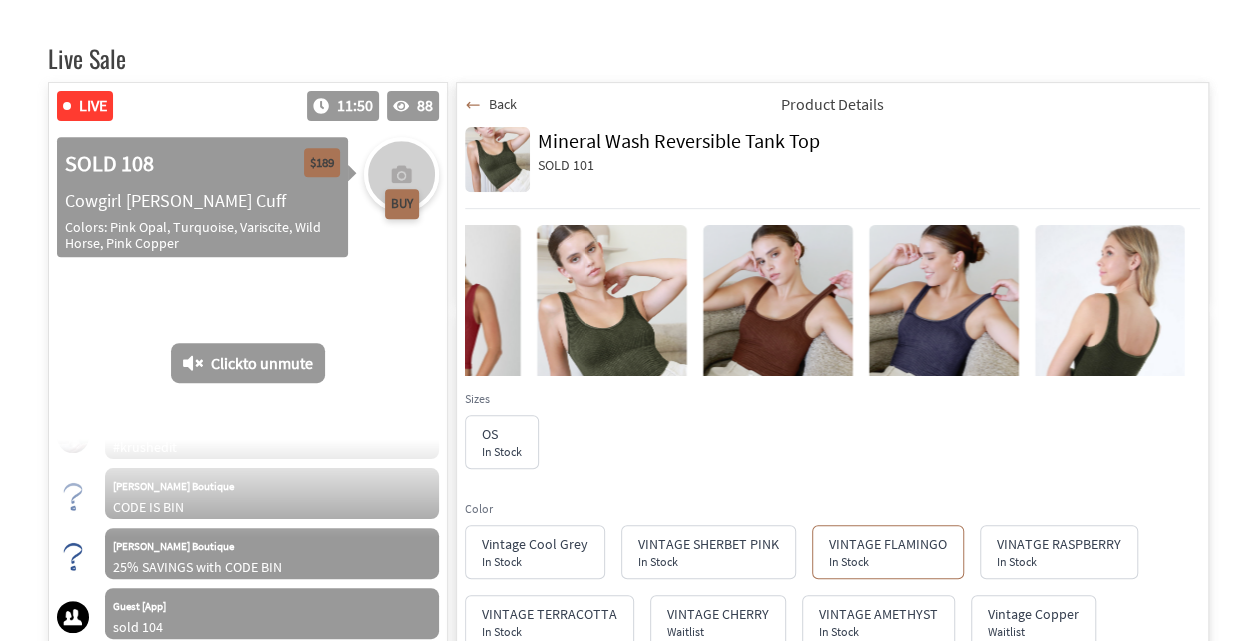 scroll, scrollTop: 334, scrollLeft: 0, axis: vertical 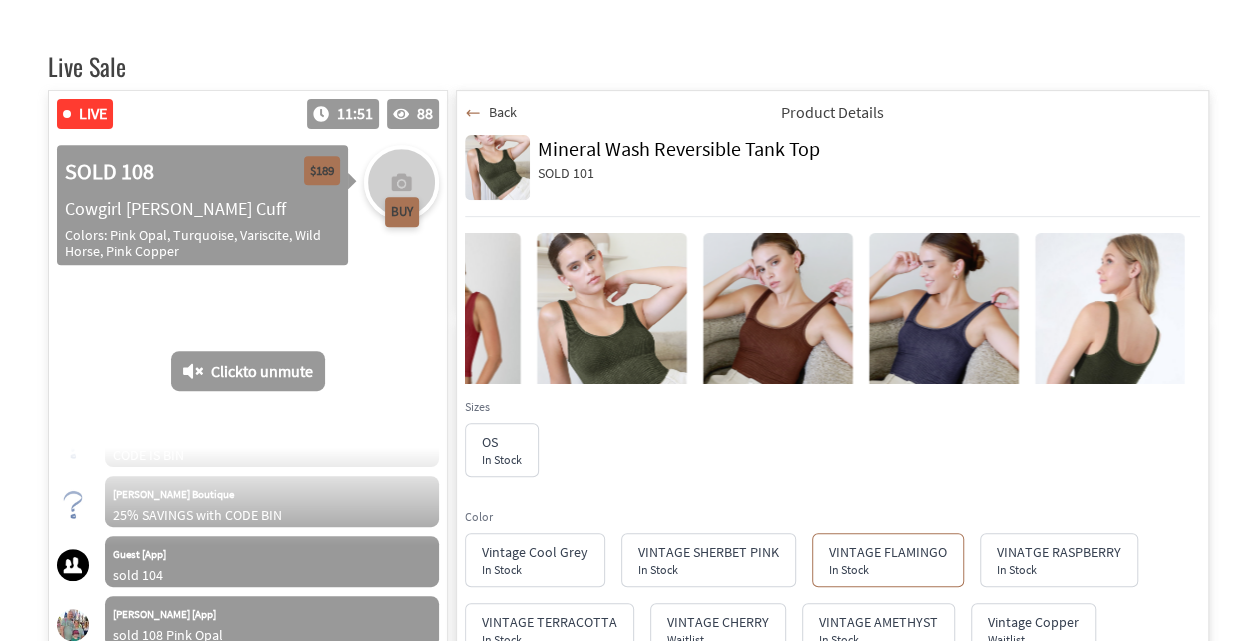 click on "Back" at bounding box center (491, 112) 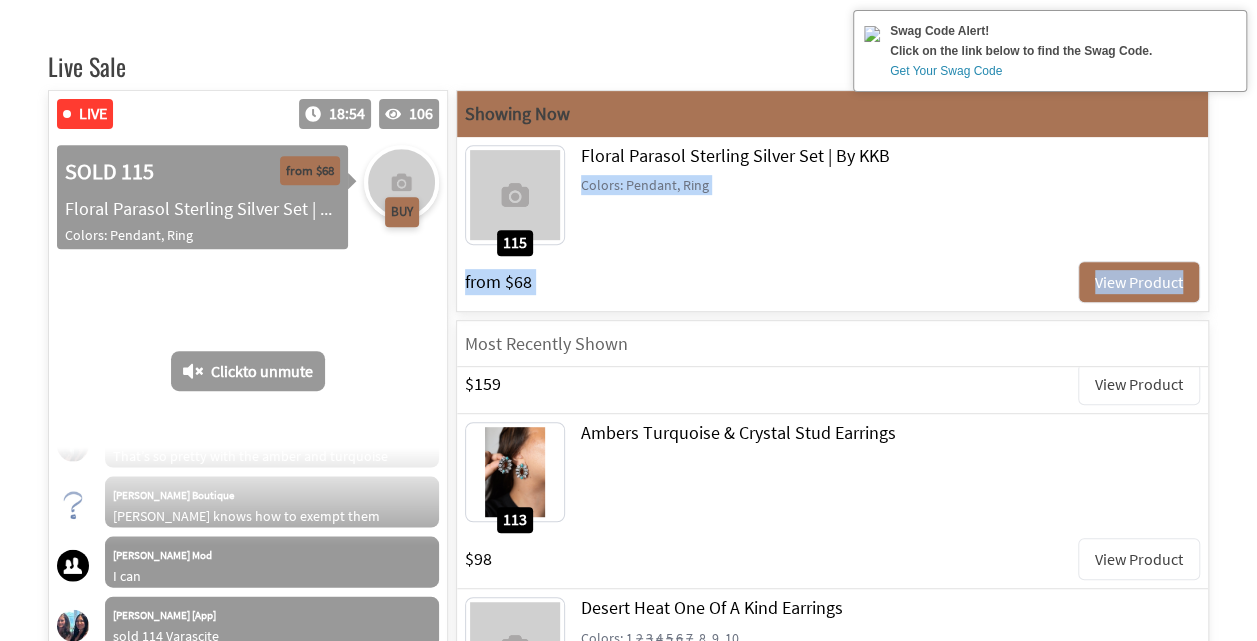 scroll, scrollTop: 2347, scrollLeft: 0, axis: vertical 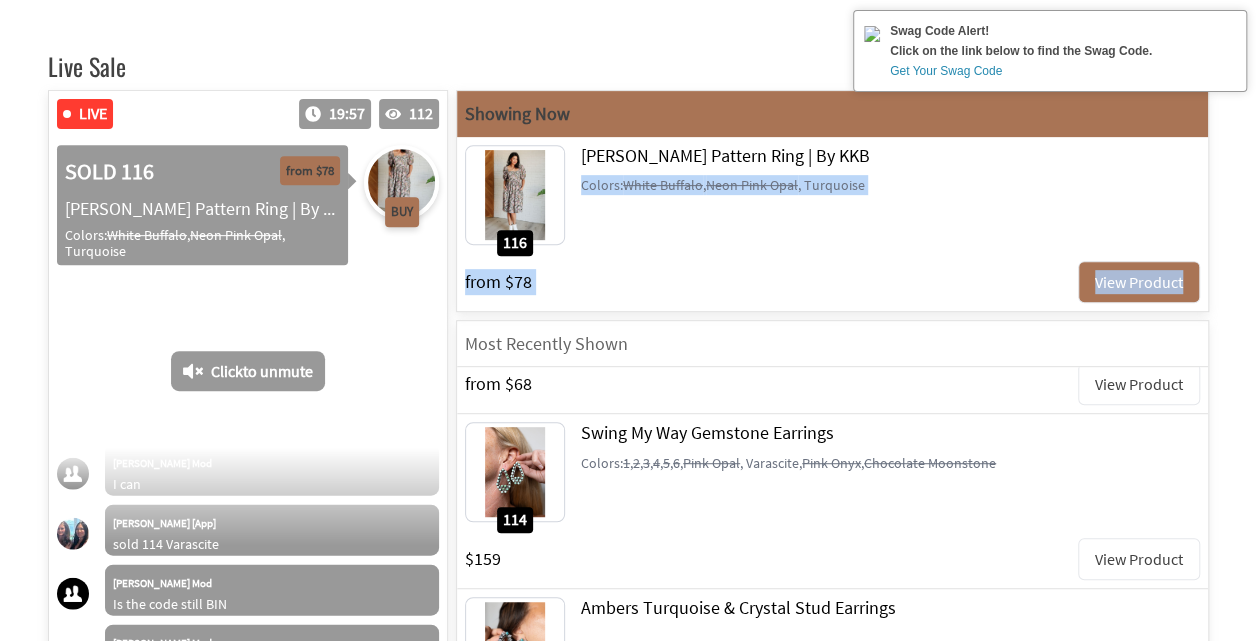click at bounding box center (1231, 28) 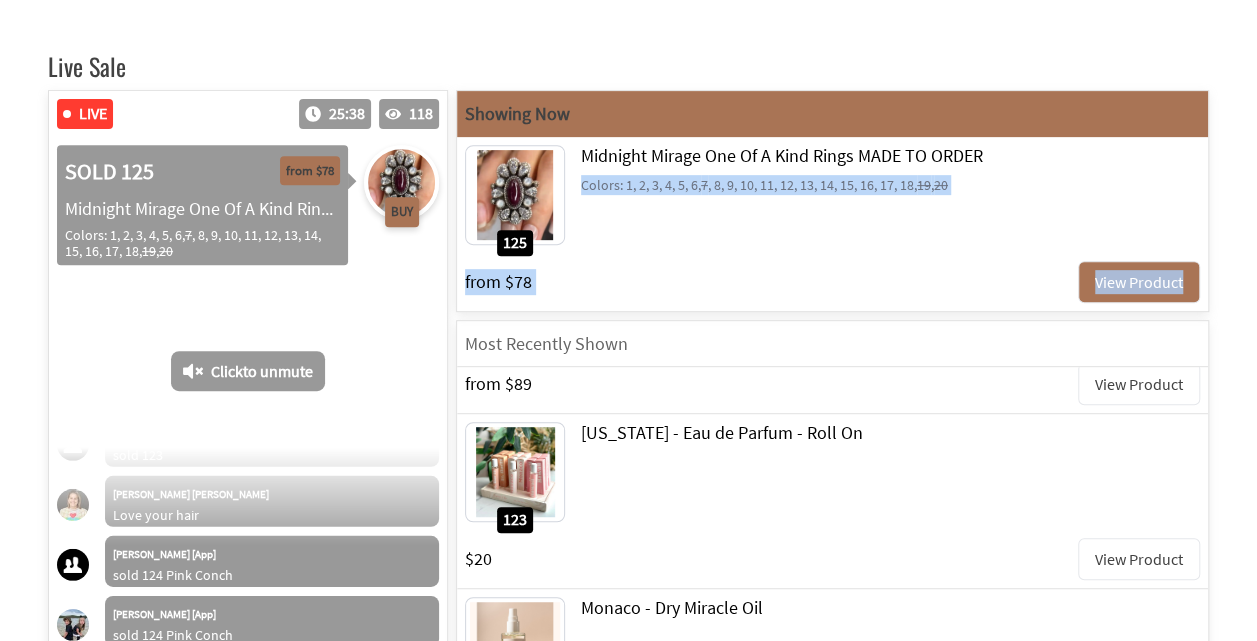 scroll, scrollTop: 3219, scrollLeft: 0, axis: vertical 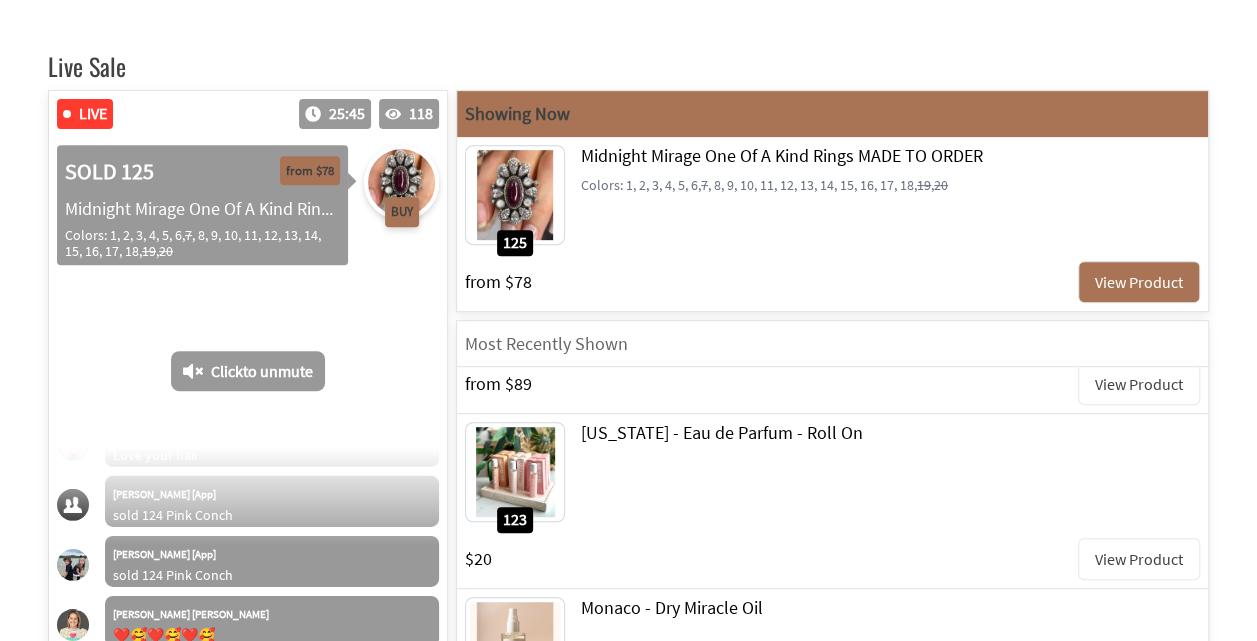 click on "Live Sale Video Player is loading. Play Video Pause Unmute Current Time  21:03 / Duration  -:-:- Loaded :  0.00% 0:21:03 Stream Type  LIVE Seek to live, currently behind live LIVE   1x Playback Rate Chapters Chapters Descriptions descriptions off , selected Captions captions settings , opens captions settings dialog captions off , selected Audio Track default , selected This is a modal window. Beginning of dialog window. Escape will cancel and close the window. Text Color White Black [PERSON_NAME] Blue Yellow Magenta Cyan Transparency Opaque Semi-Transparent Background Color Black White [PERSON_NAME] Blue Yellow Magenta Cyan Transparency Opaque Semi-Transparent Transparent Window Color Black White [PERSON_NAME] Blue Yellow Magenta Cyan Transparency Transparent Semi-Transparent Opaque Font Size 50% 75% 100% 125% 150% 175% 200% 300% 400% Text Edge Style None Raised Depressed Uniform Dropshadow Font Family Proportional Sans-Serif Monospace Sans-Serif Proportional Serif Monospace Serif Casual Script Small Caps Reset Done" at bounding box center (628, 600) 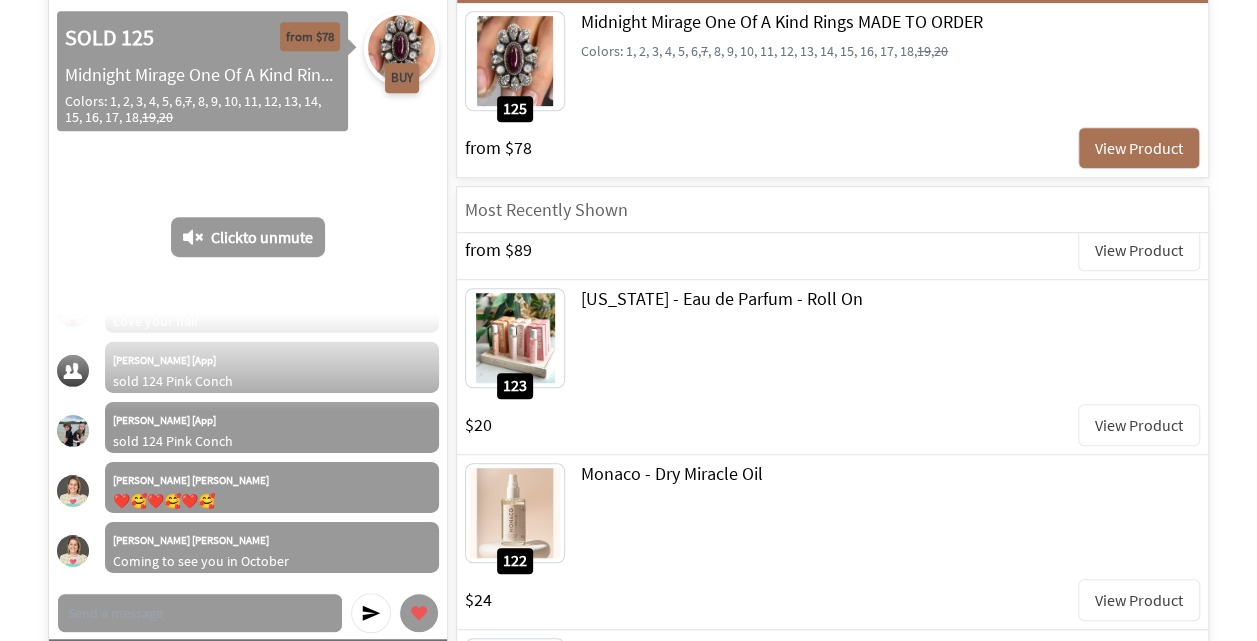 scroll, scrollTop: 476, scrollLeft: 0, axis: vertical 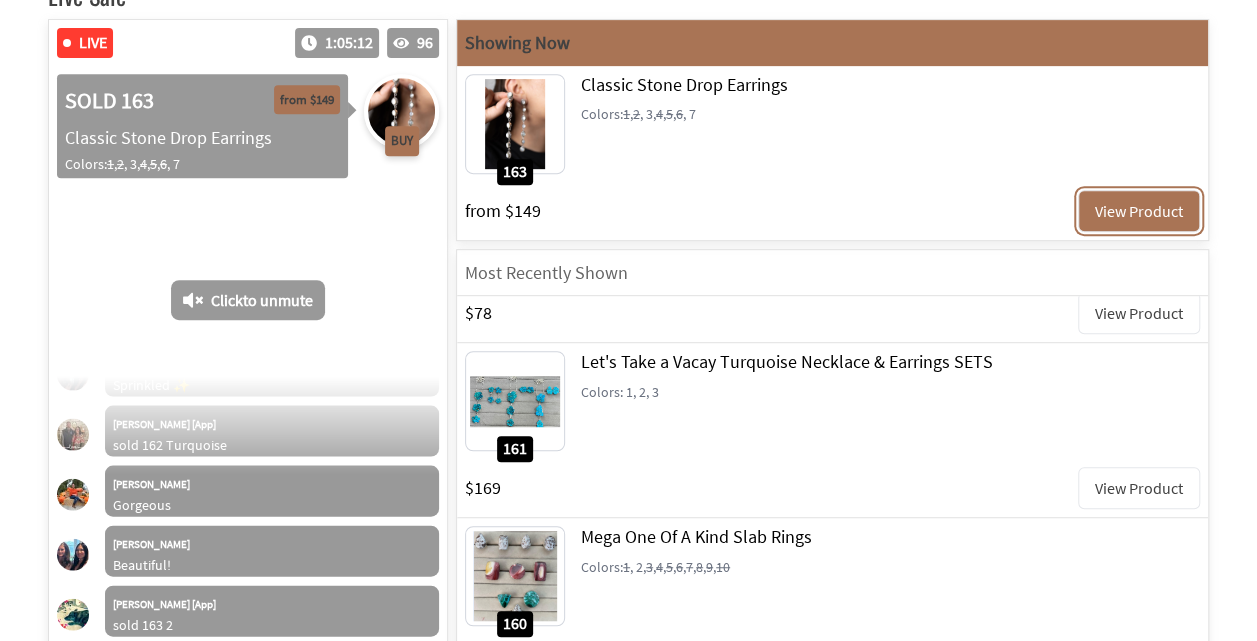 drag, startPoint x: 1184, startPoint y: 207, endPoint x: 1162, endPoint y: 190, distance: 27.802877 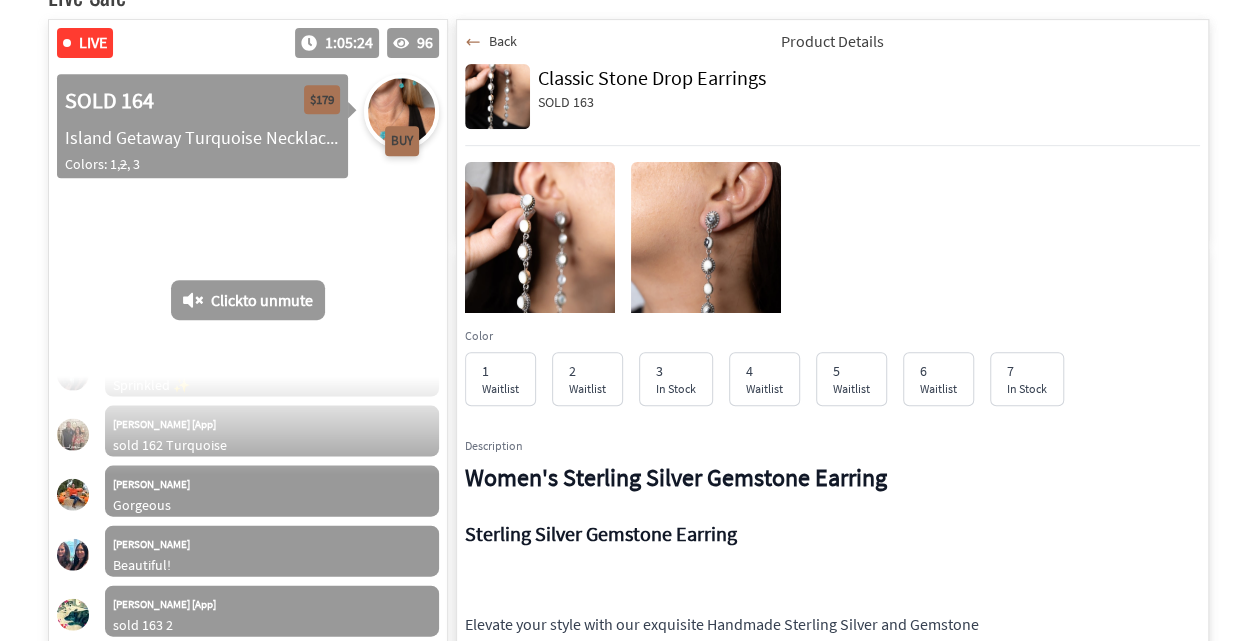 click on "Back" at bounding box center [491, 41] 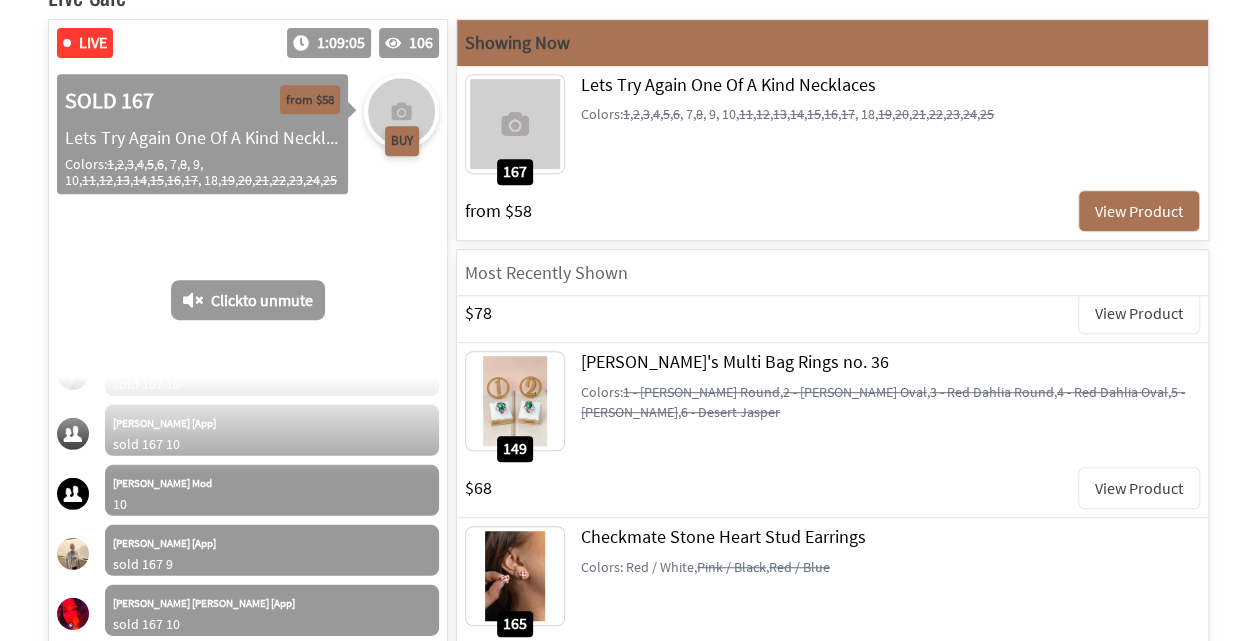 scroll, scrollTop: 10655, scrollLeft: 0, axis: vertical 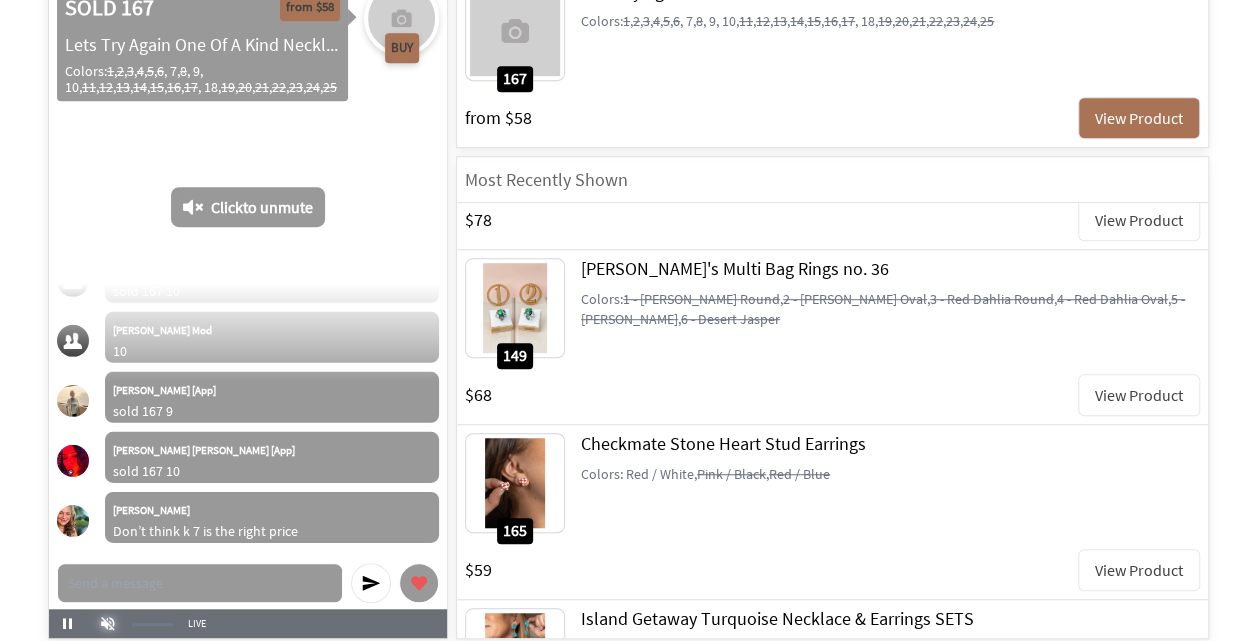 click at bounding box center [108, 624] 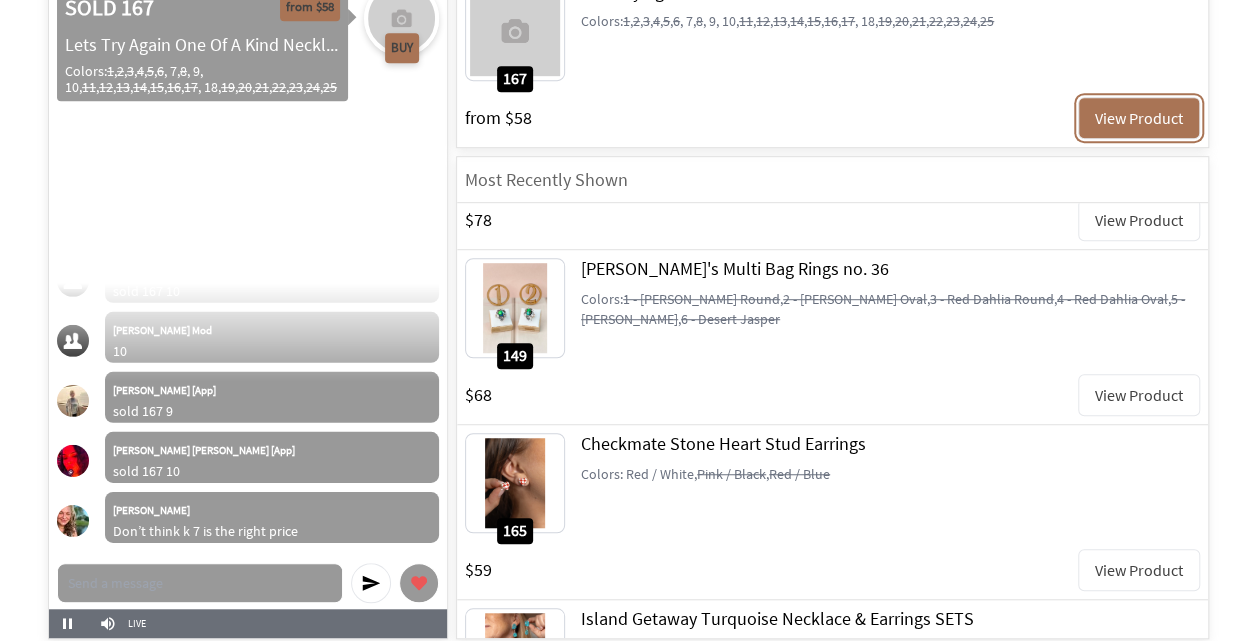 click on "View Product" at bounding box center [1139, 118] 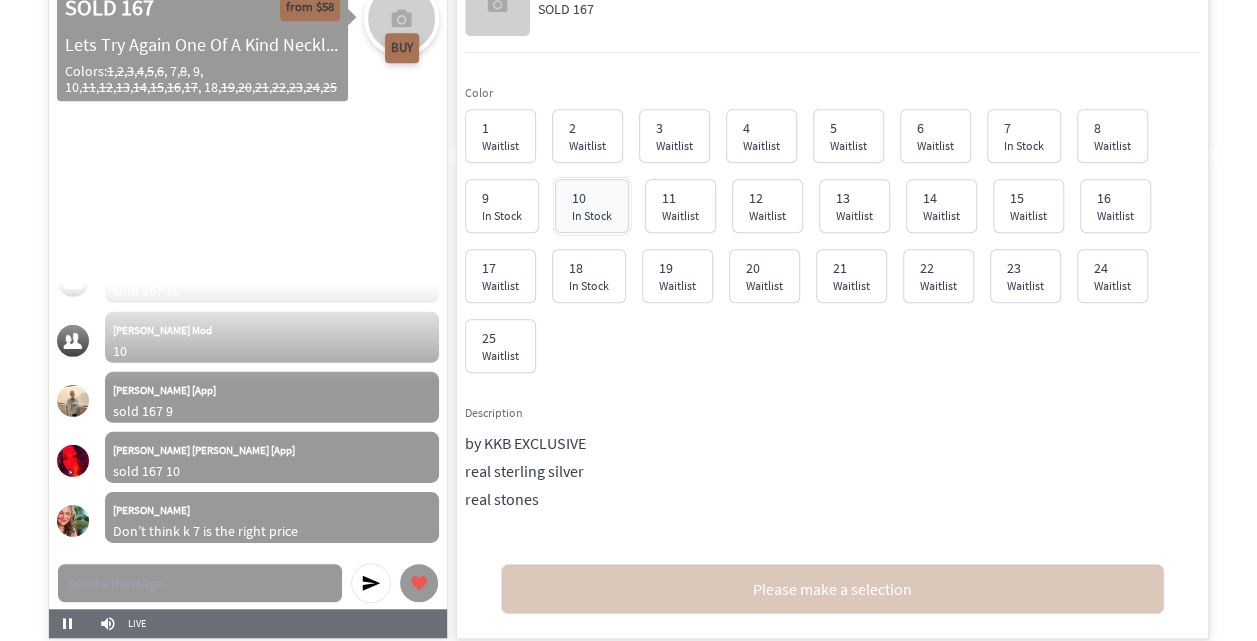 click on "In Stock" at bounding box center [592, 215] 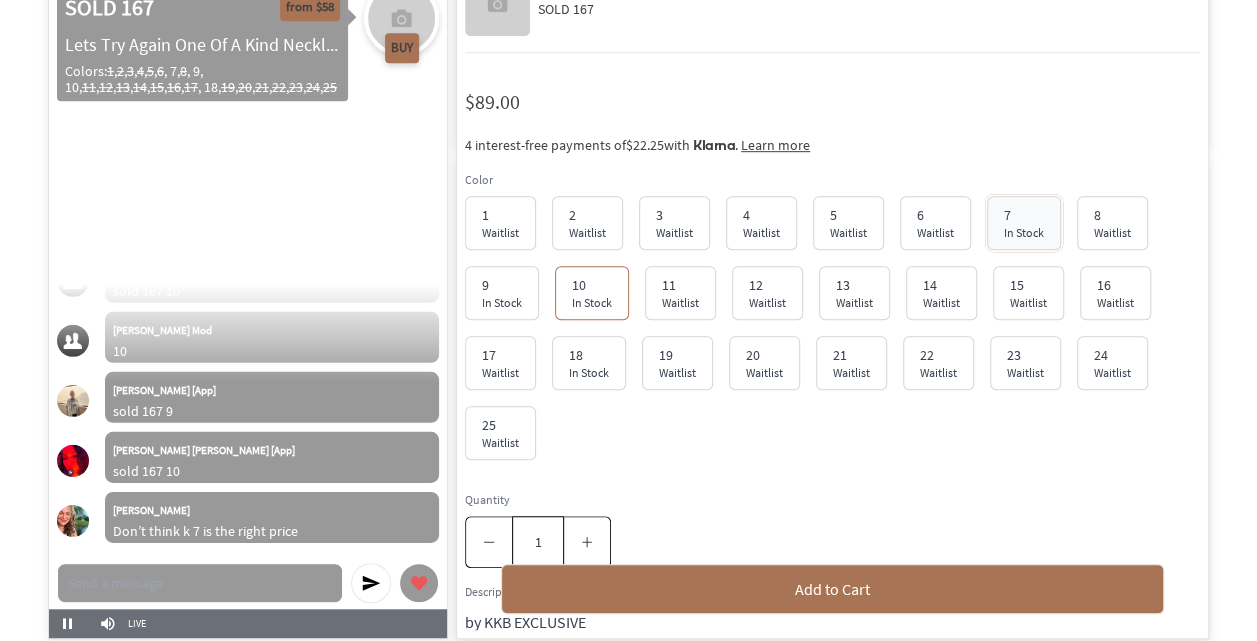 click on "7 In Stock" at bounding box center [1024, 223] 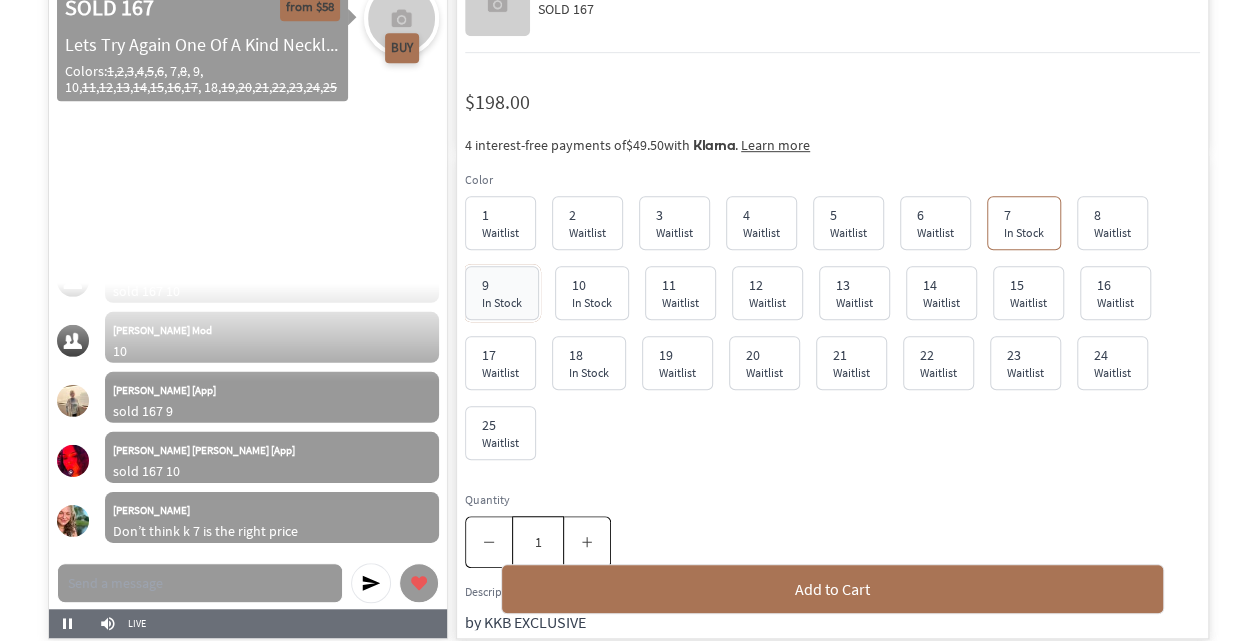 click on "9" at bounding box center [502, 285] 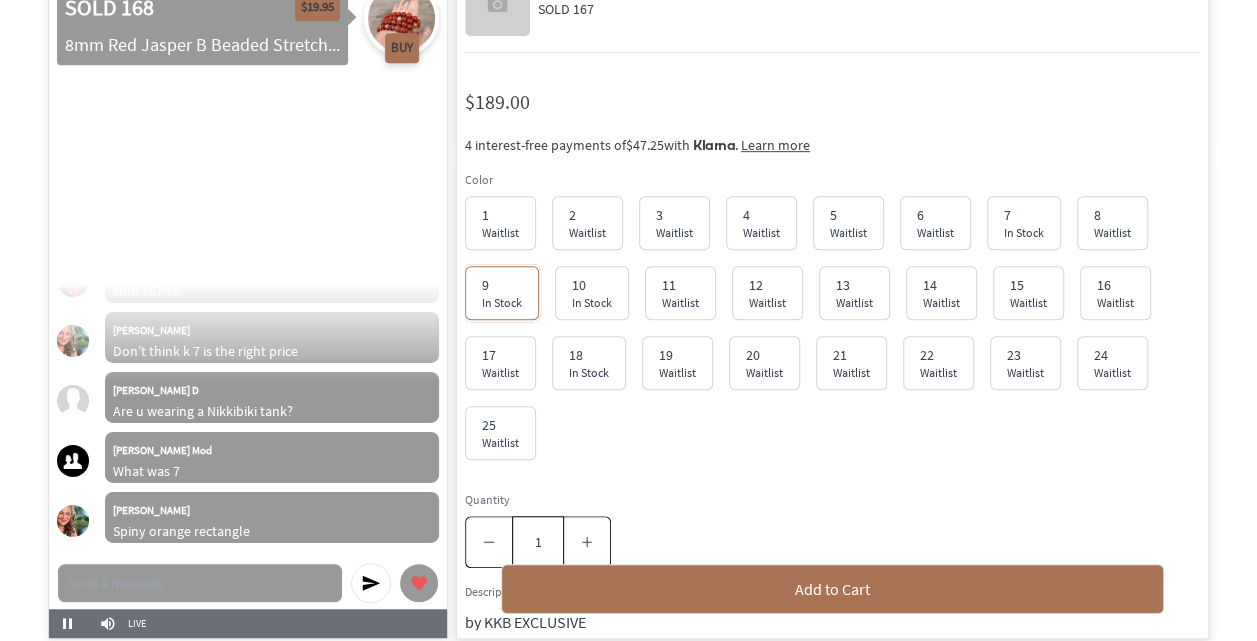 scroll, scrollTop: 10911, scrollLeft: 0, axis: vertical 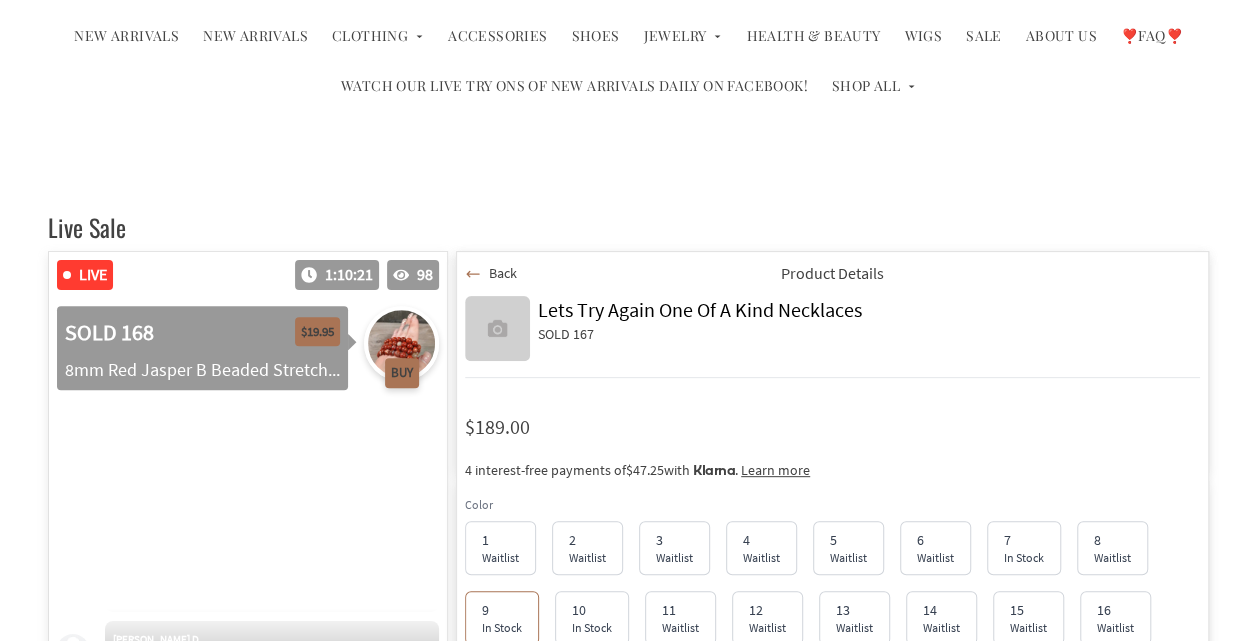 click 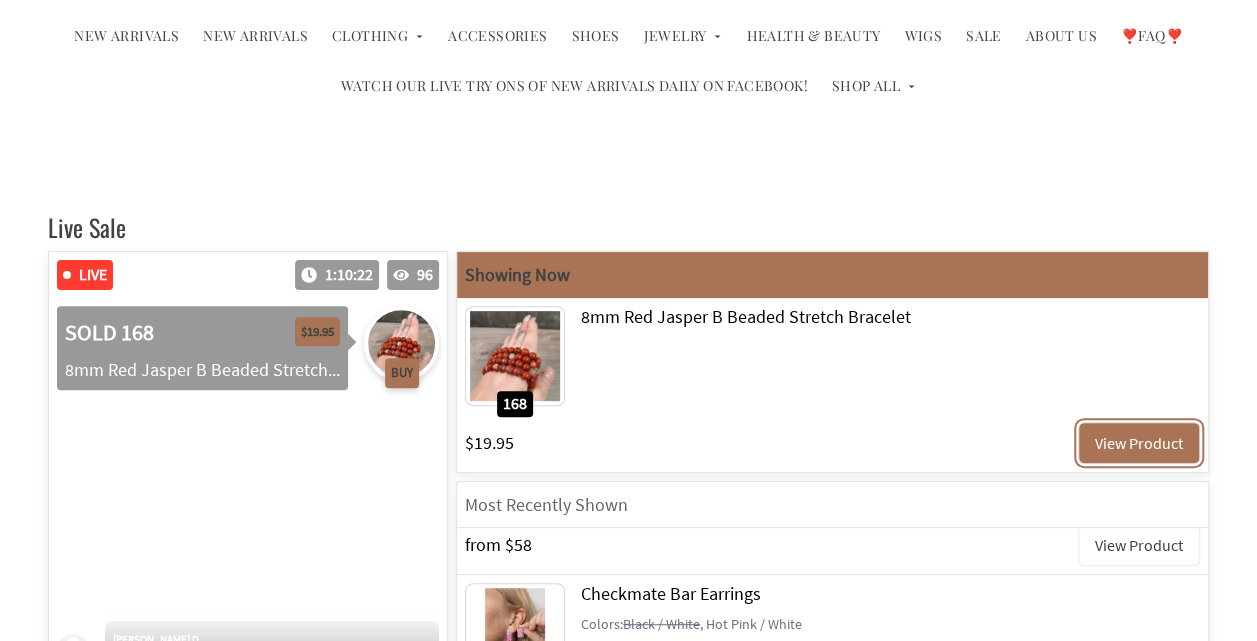 click on "View Product" at bounding box center (1139, 443) 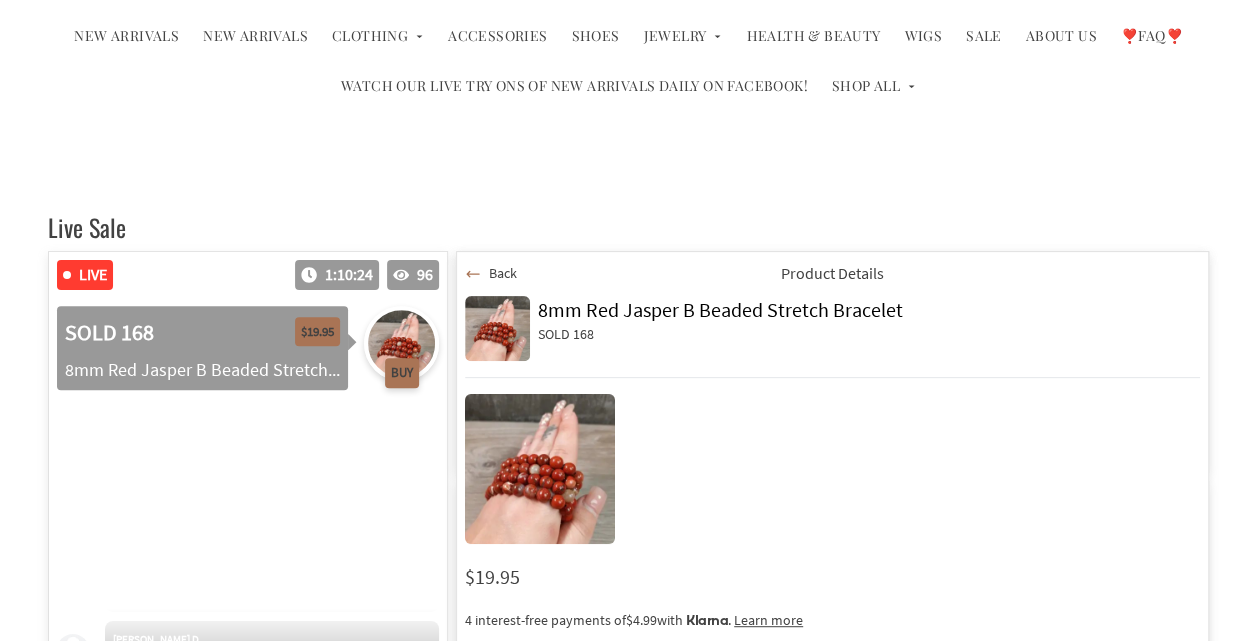 click at bounding box center [540, 469] 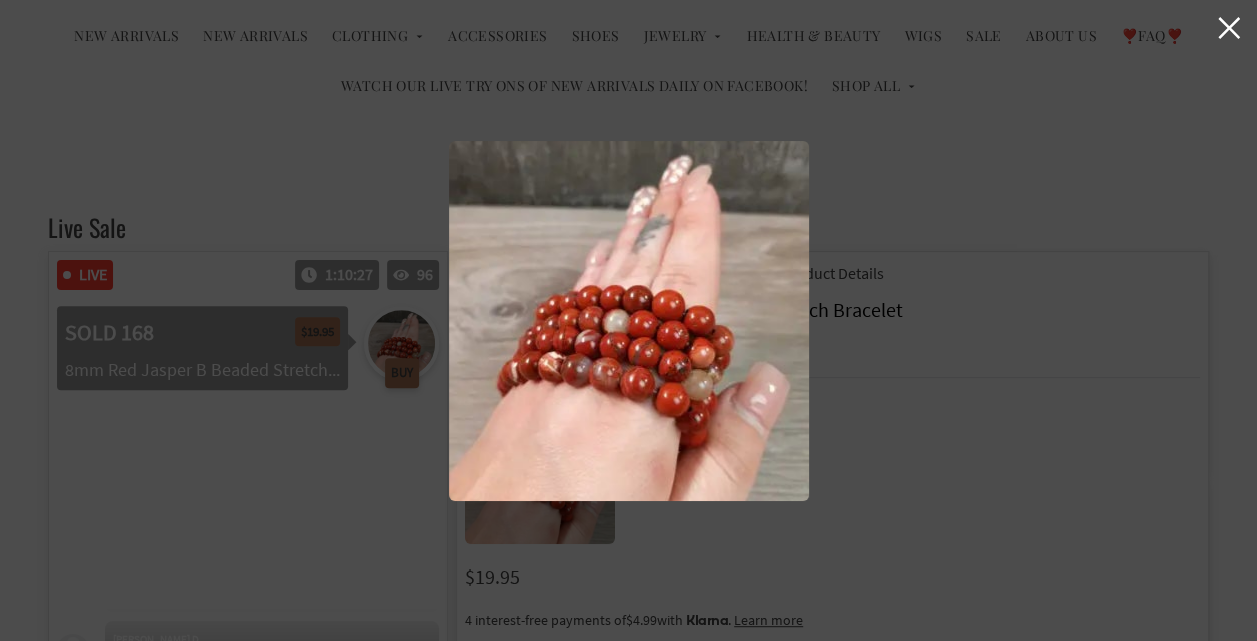 click 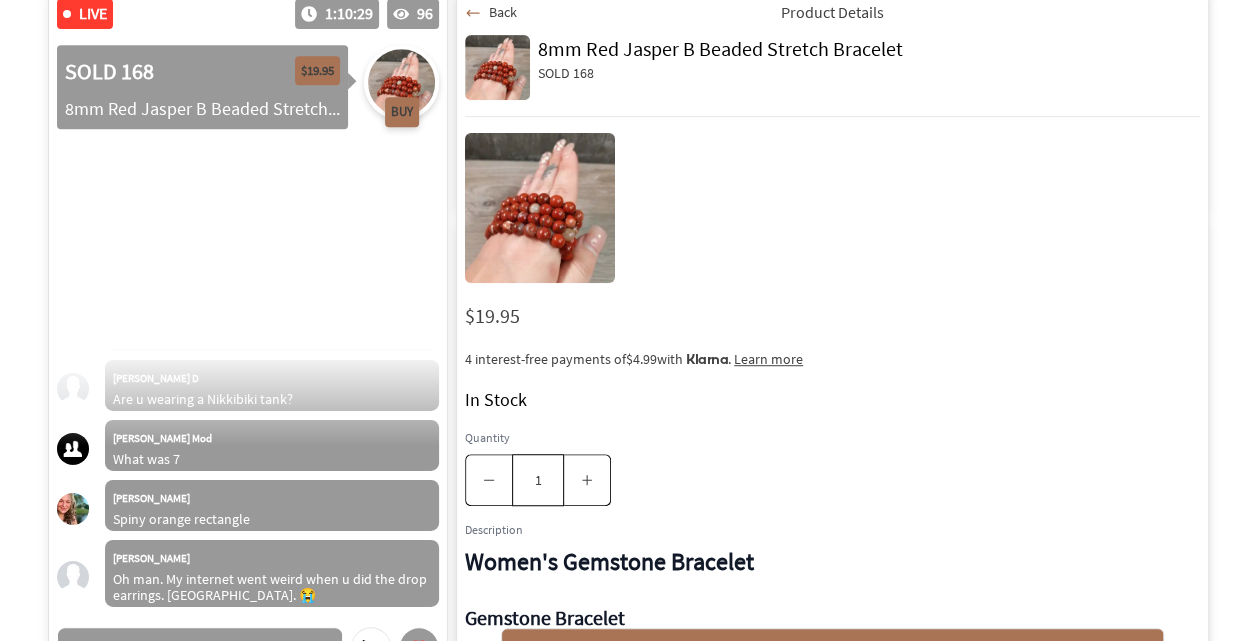 scroll, scrollTop: 454, scrollLeft: 0, axis: vertical 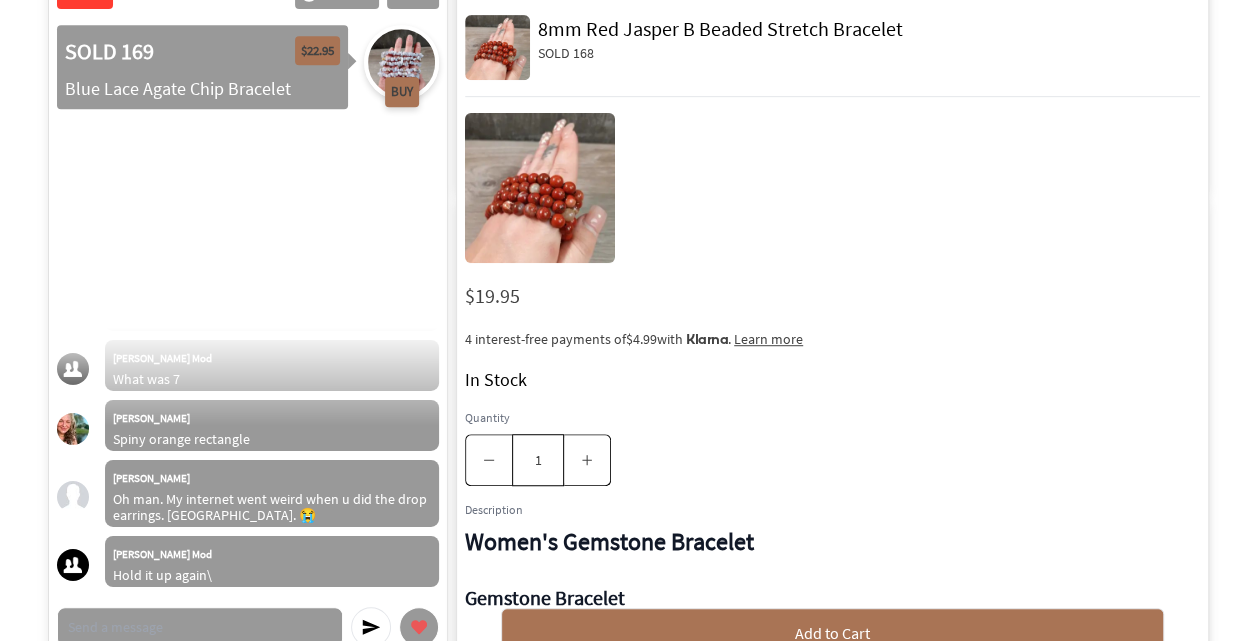 click at bounding box center [540, 188] 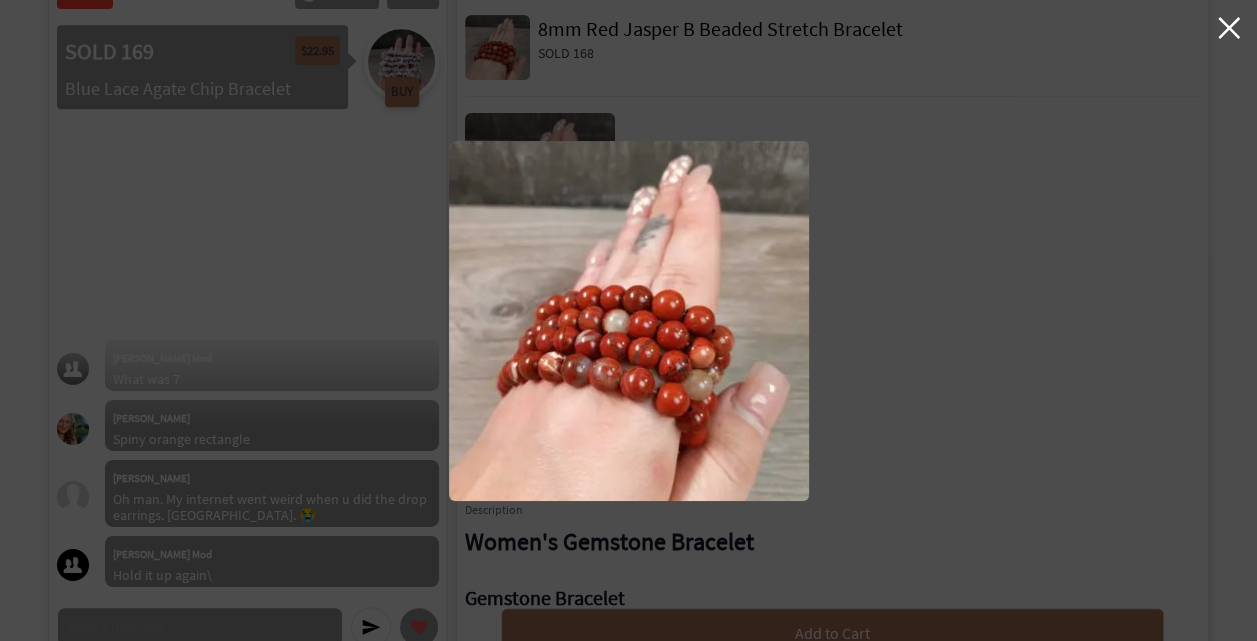 click at bounding box center (629, 321) 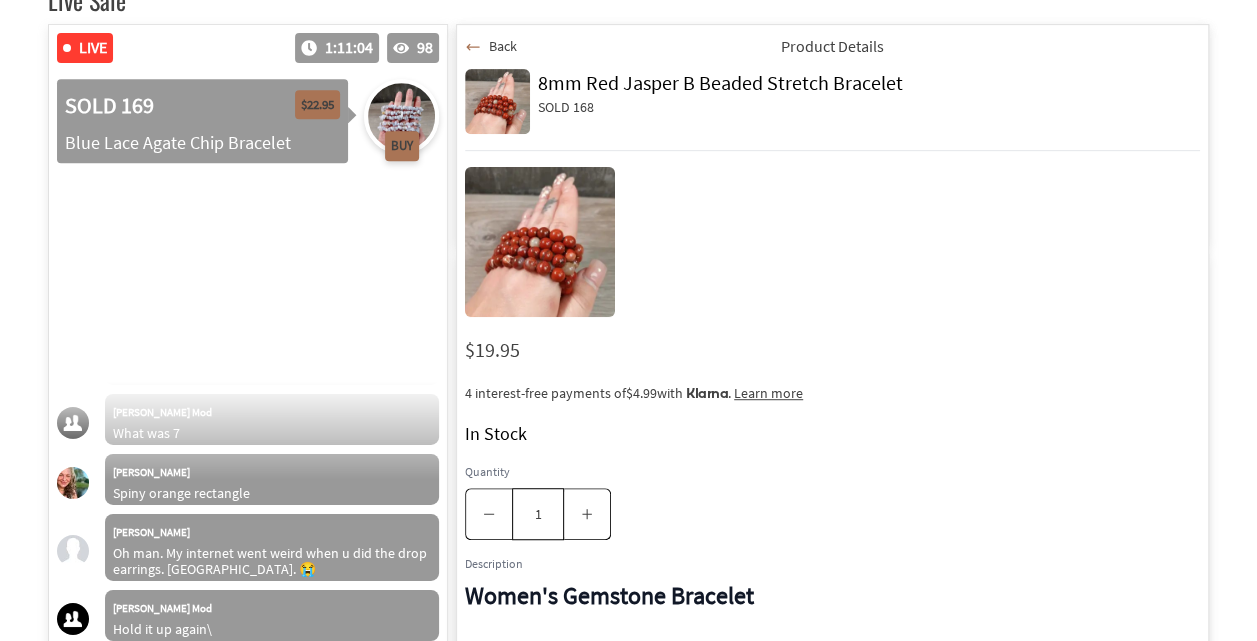 scroll, scrollTop: 398, scrollLeft: 0, axis: vertical 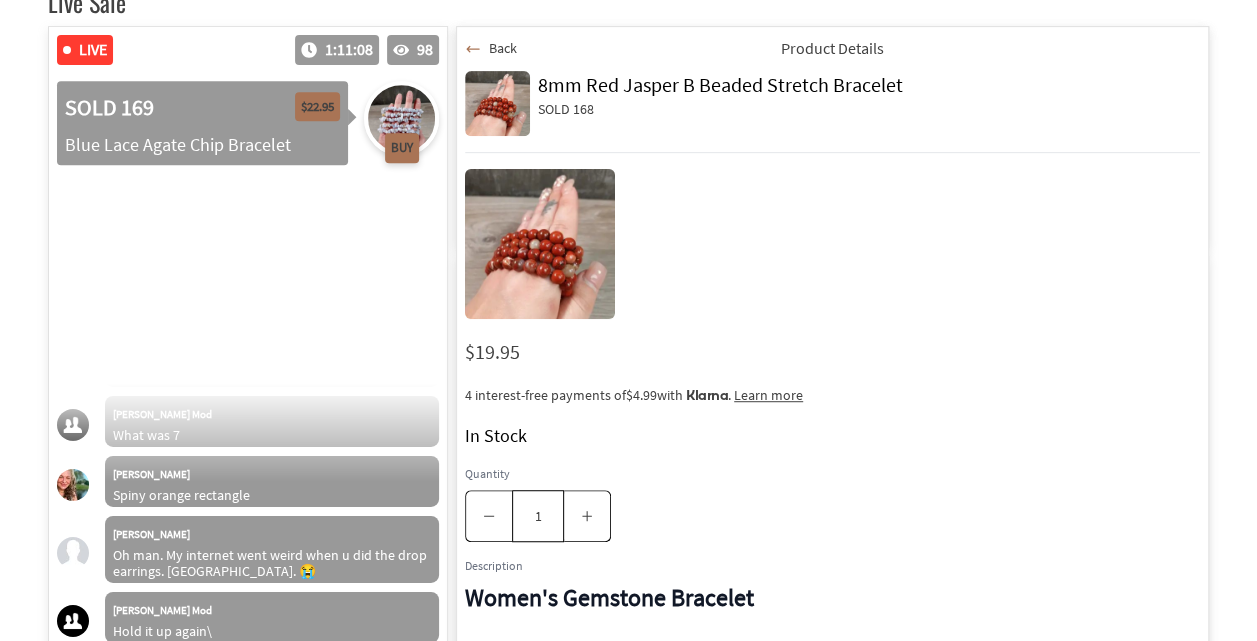 click on "Back" at bounding box center (503, 48) 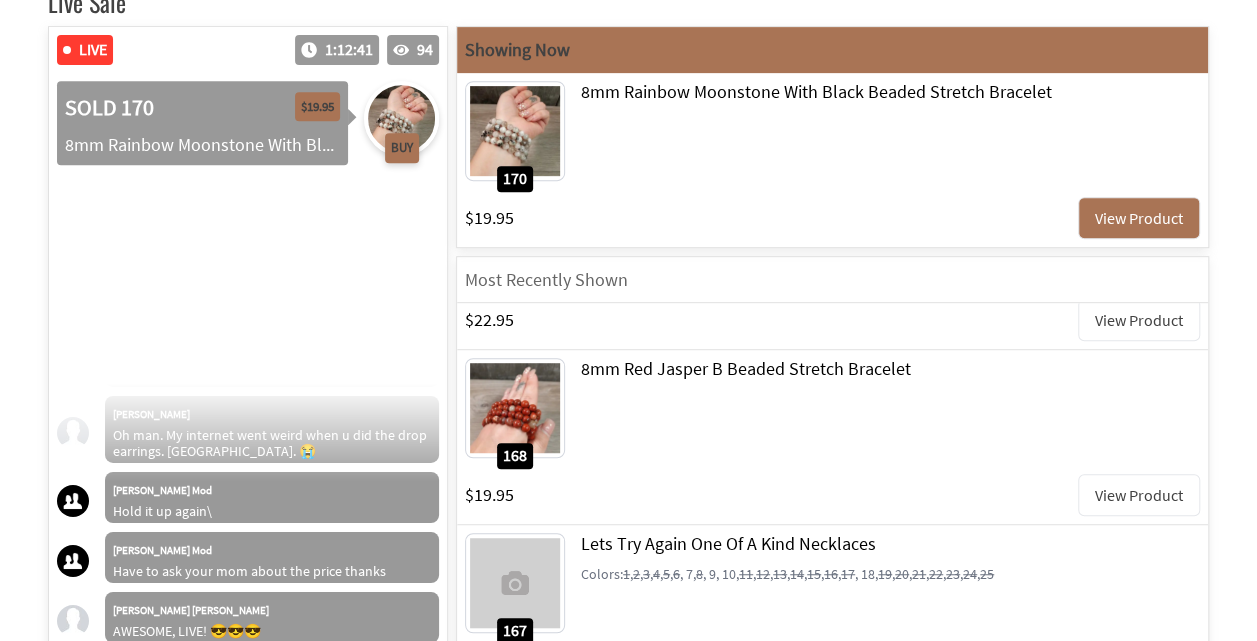 scroll, scrollTop: 11151, scrollLeft: 0, axis: vertical 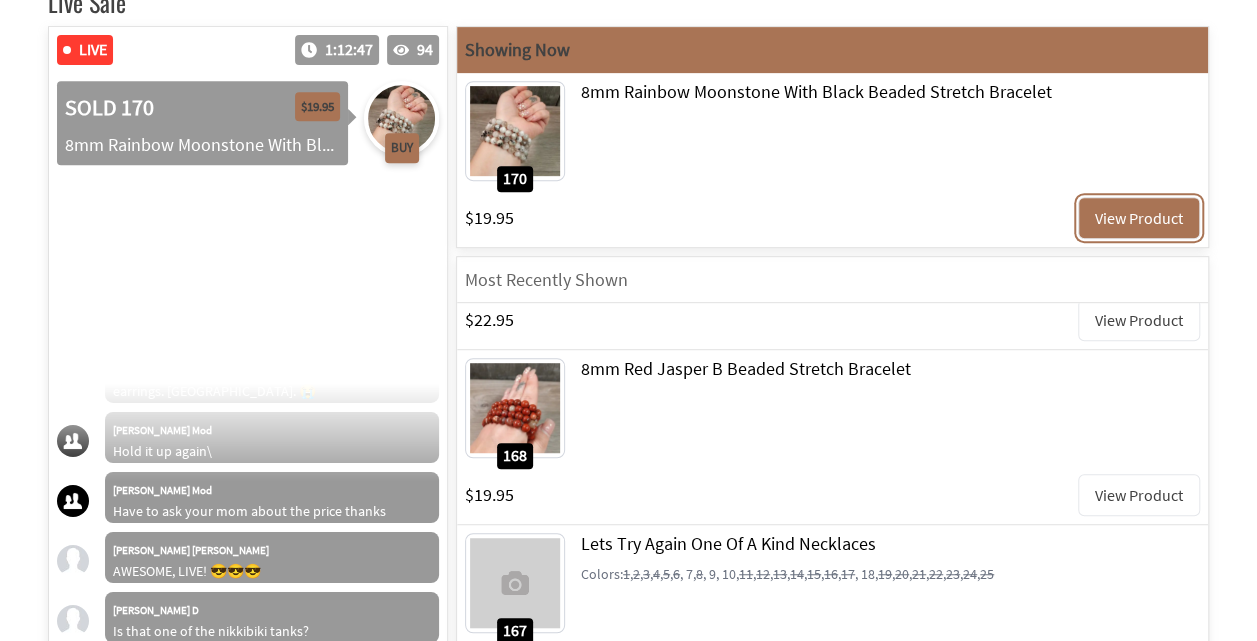 click on "View Product" at bounding box center (1139, 218) 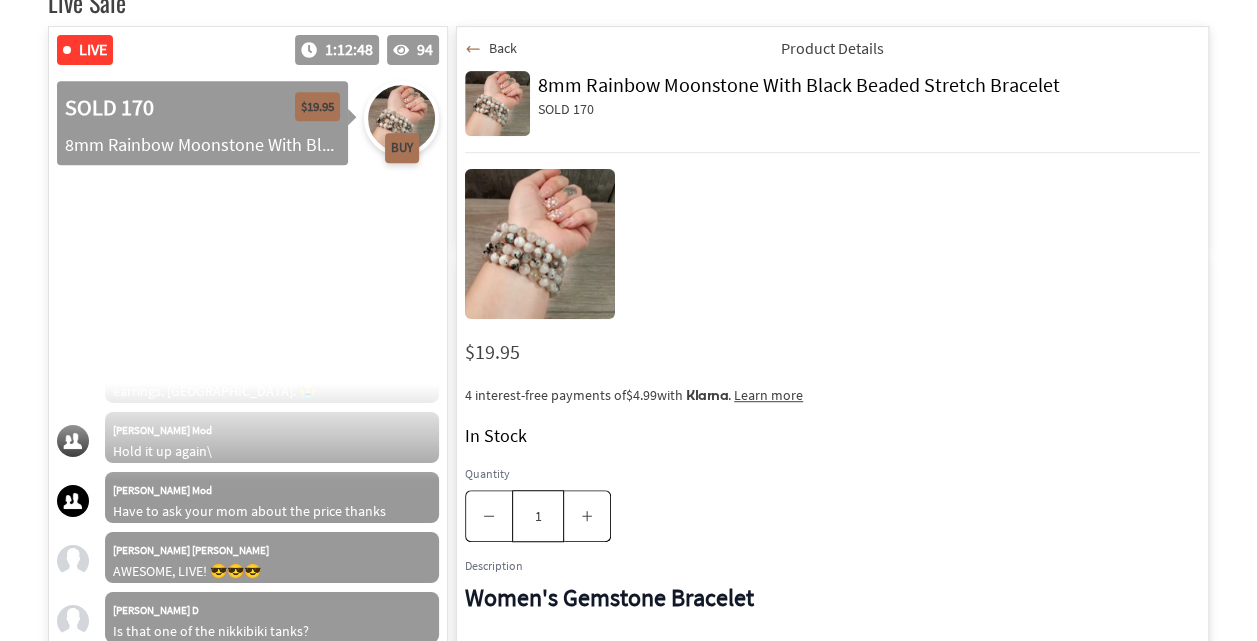 scroll, scrollTop: 11227, scrollLeft: 0, axis: vertical 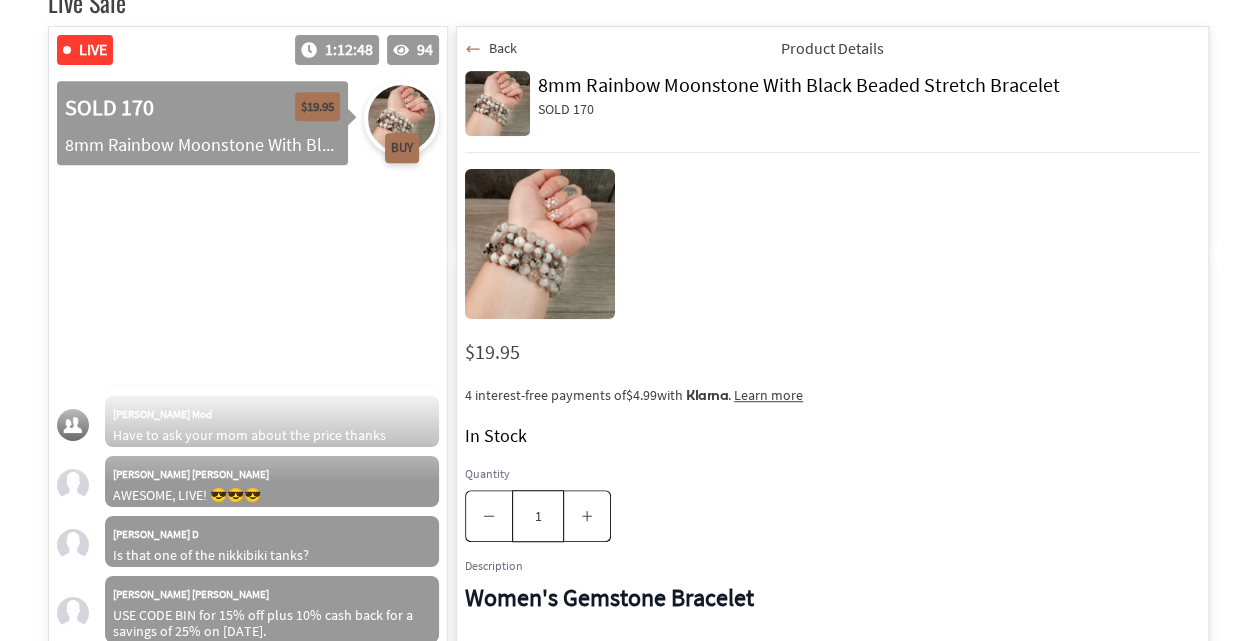 click at bounding box center (540, 244) 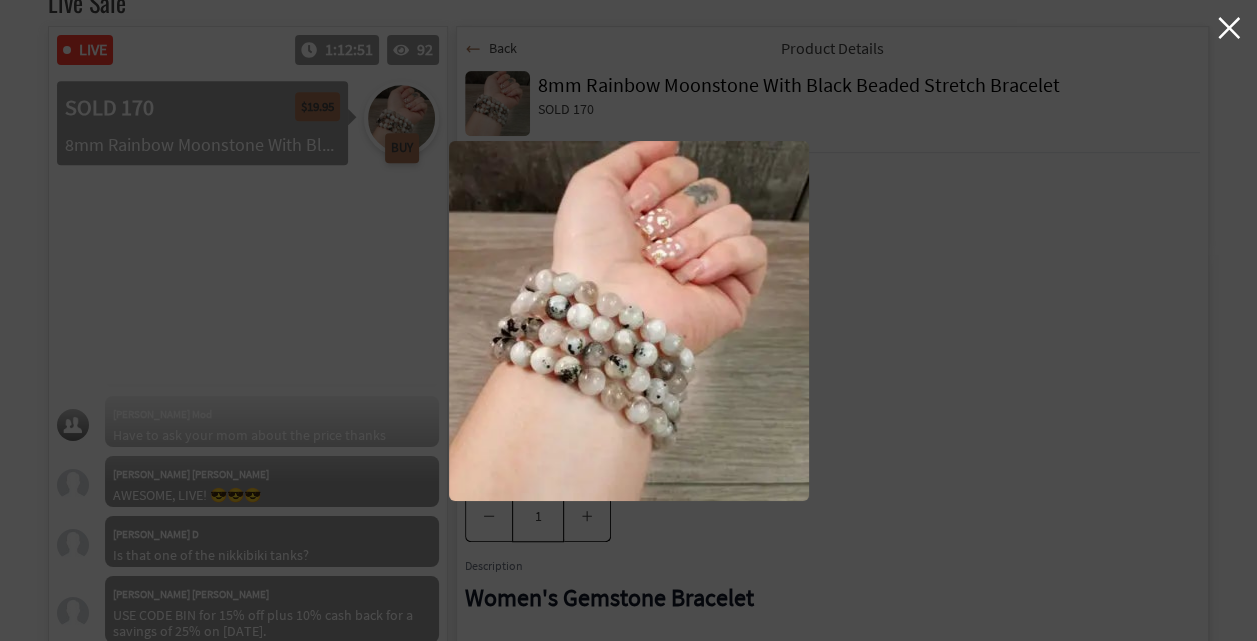 click 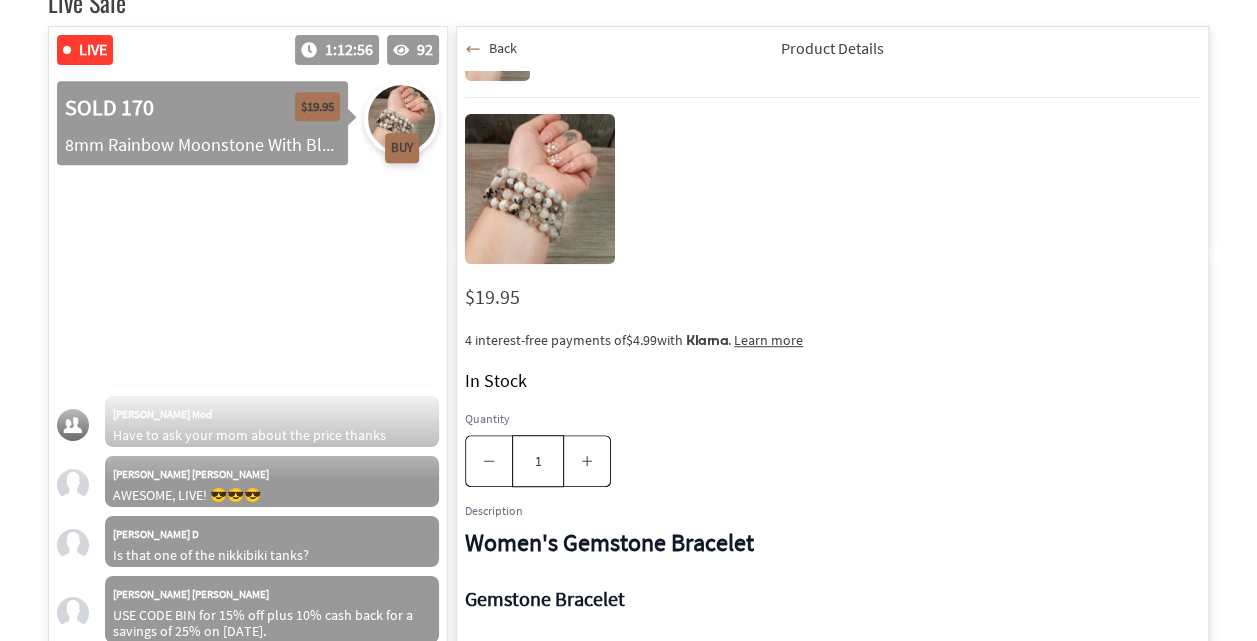 scroll, scrollTop: 50, scrollLeft: 0, axis: vertical 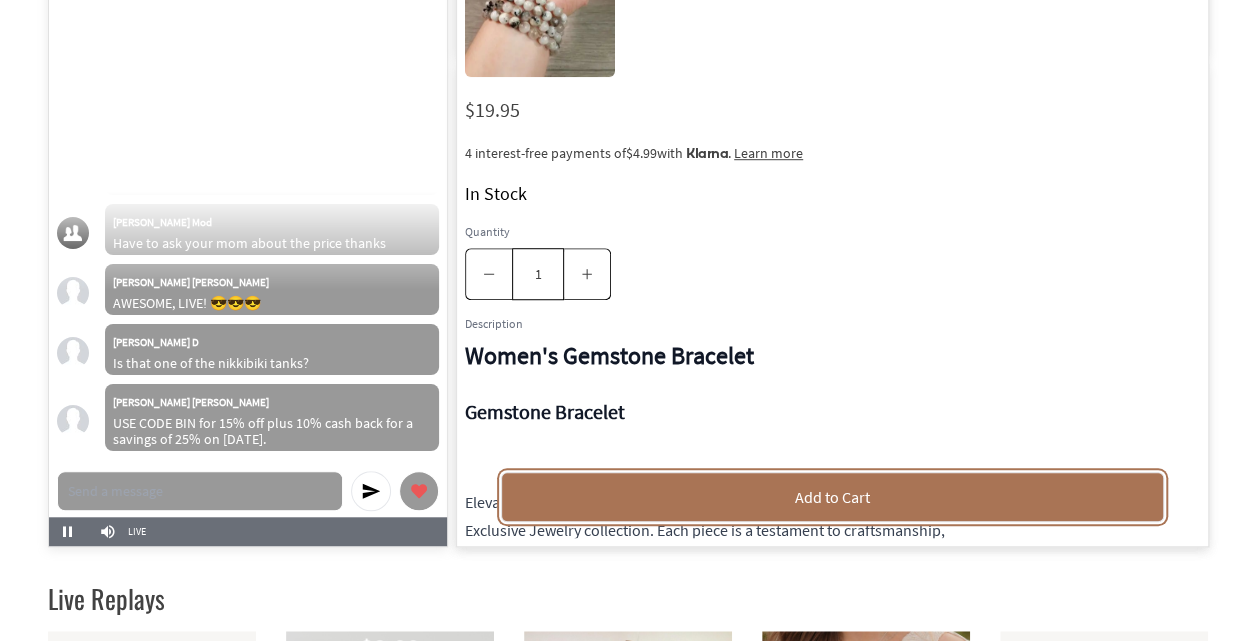 click on "Add to Cart" at bounding box center (832, 497) 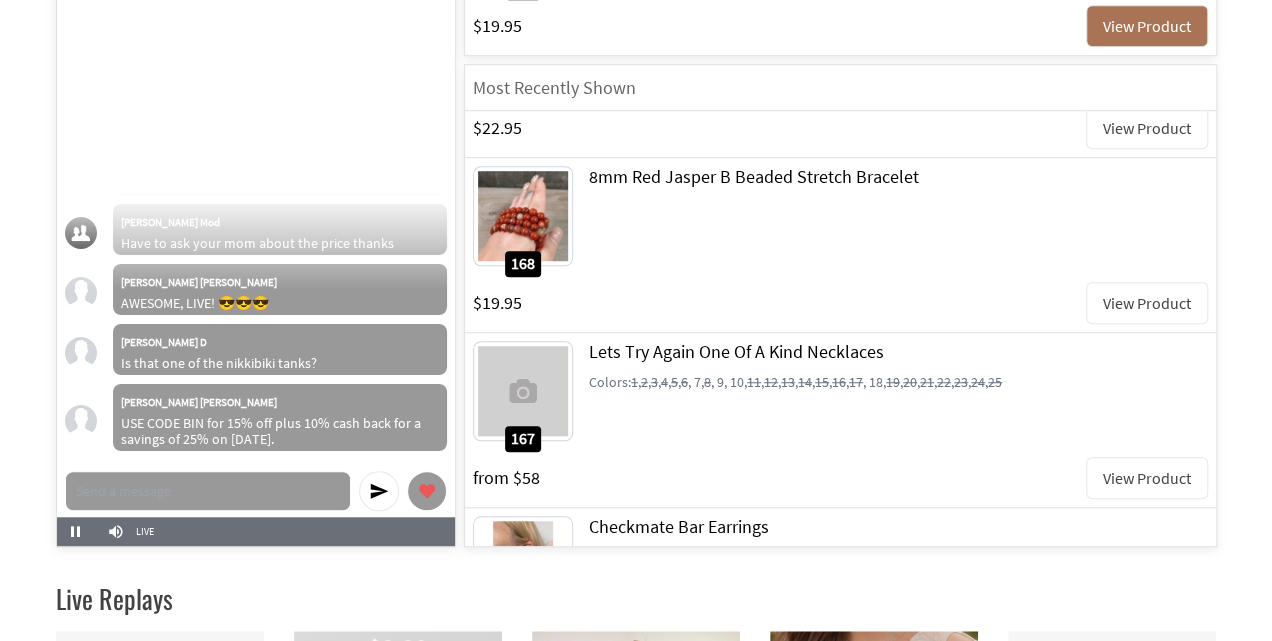 scroll, scrollTop: 11287, scrollLeft: 0, axis: vertical 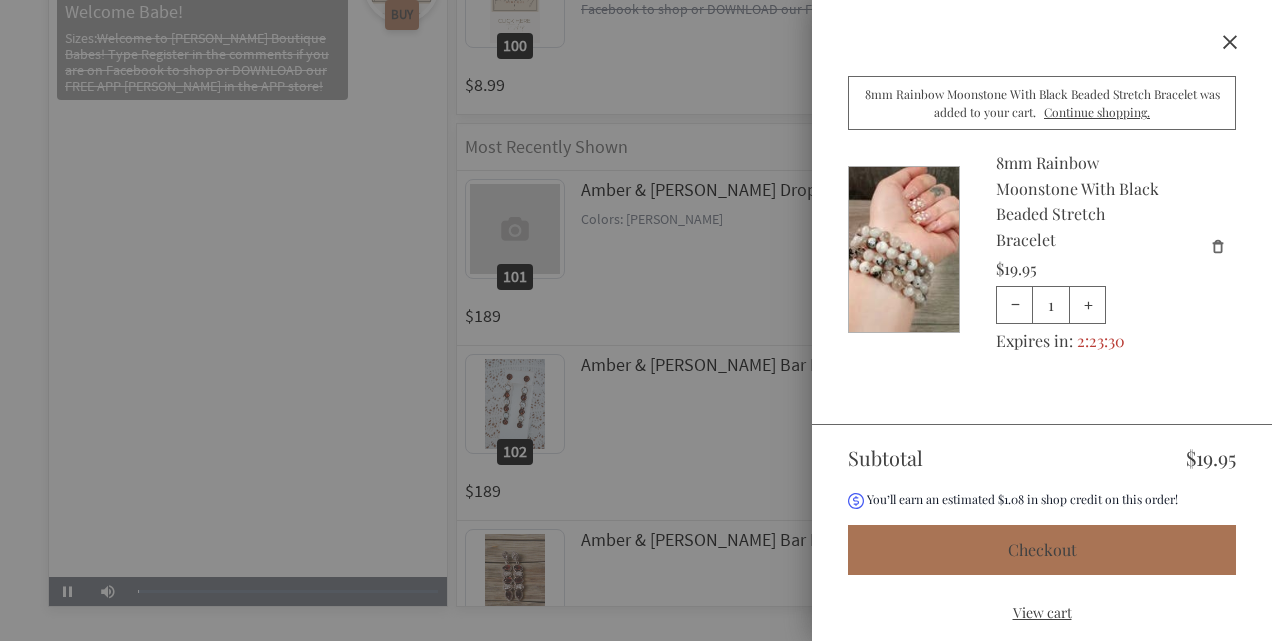 click on "Close" 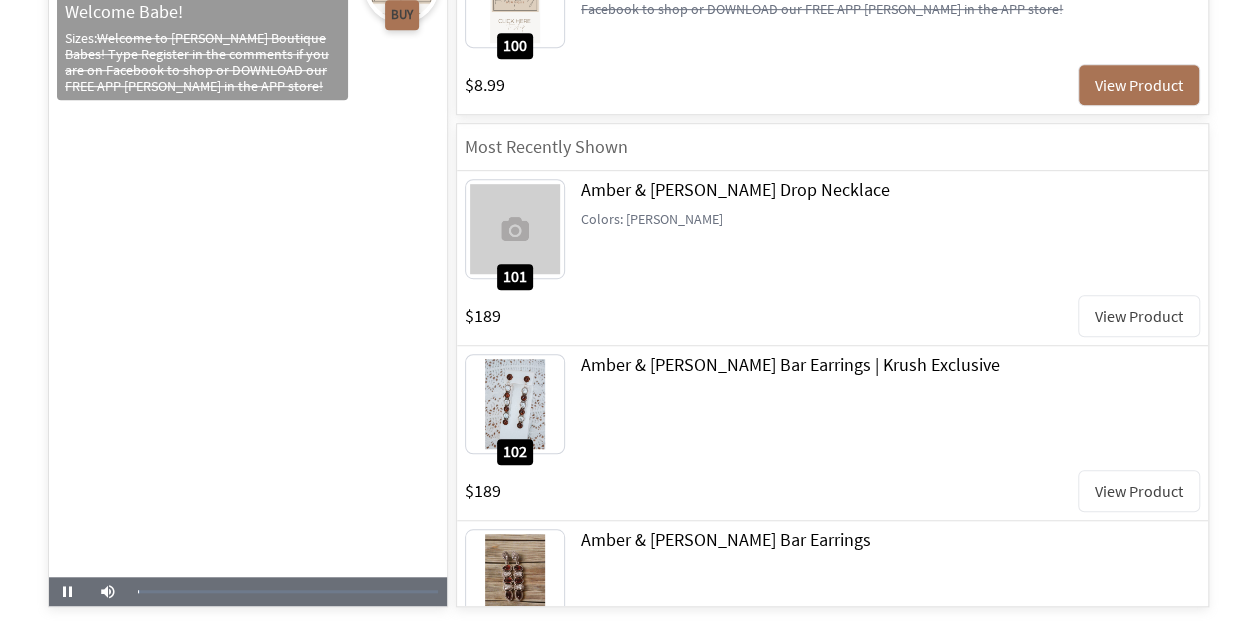 scroll, scrollTop: 0, scrollLeft: 0, axis: both 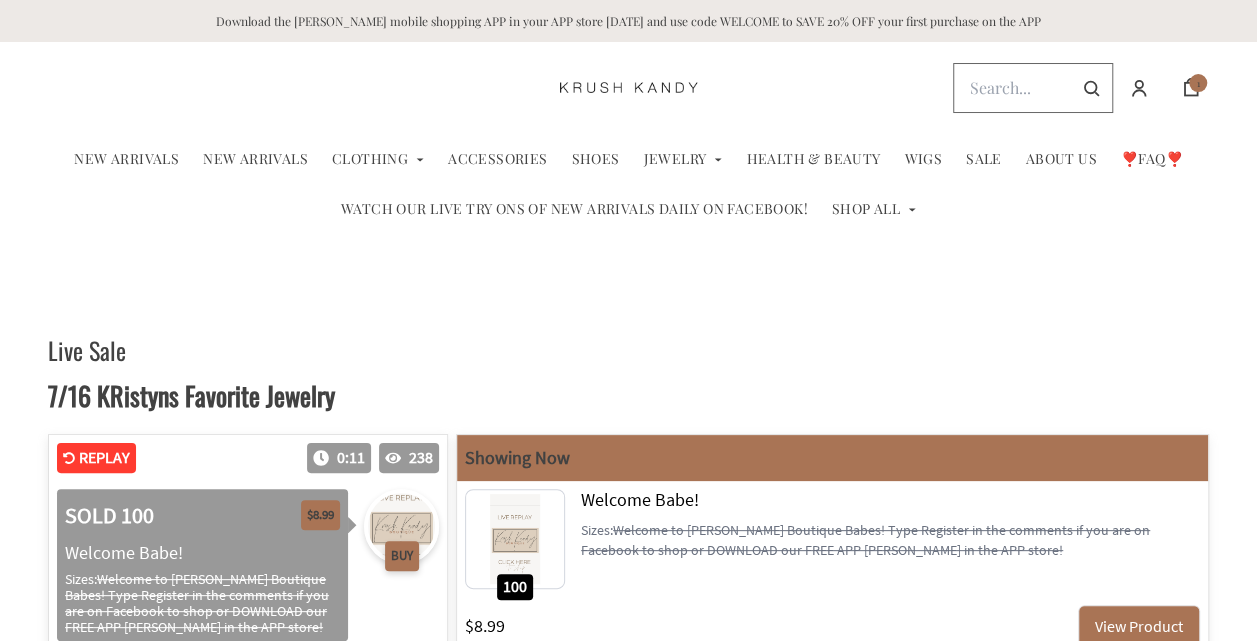 click at bounding box center (629, 88) 